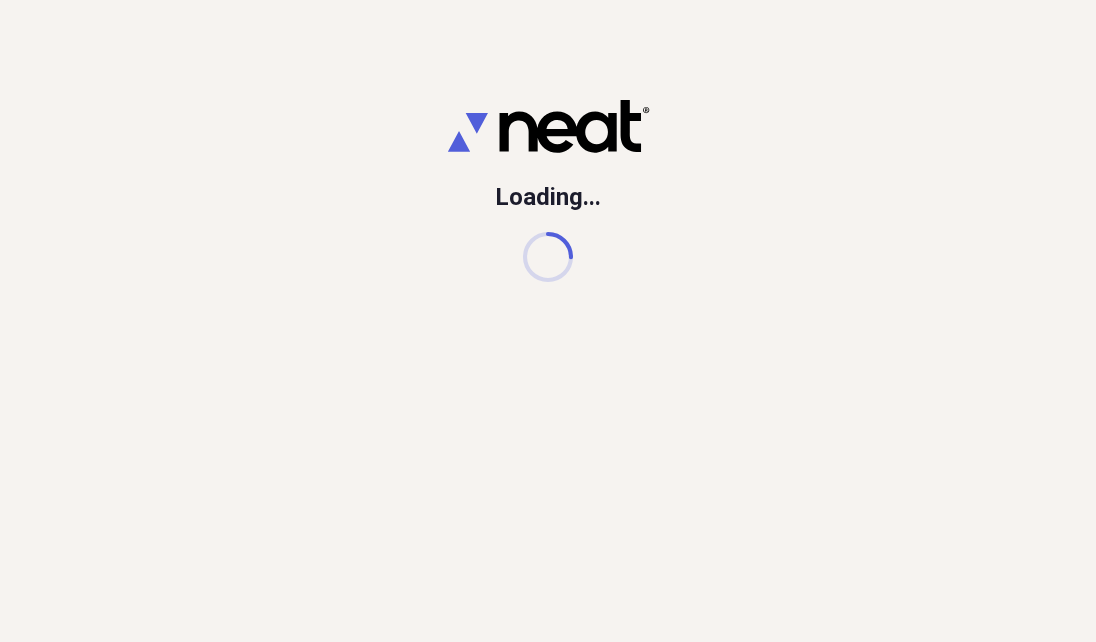 scroll, scrollTop: 0, scrollLeft: 0, axis: both 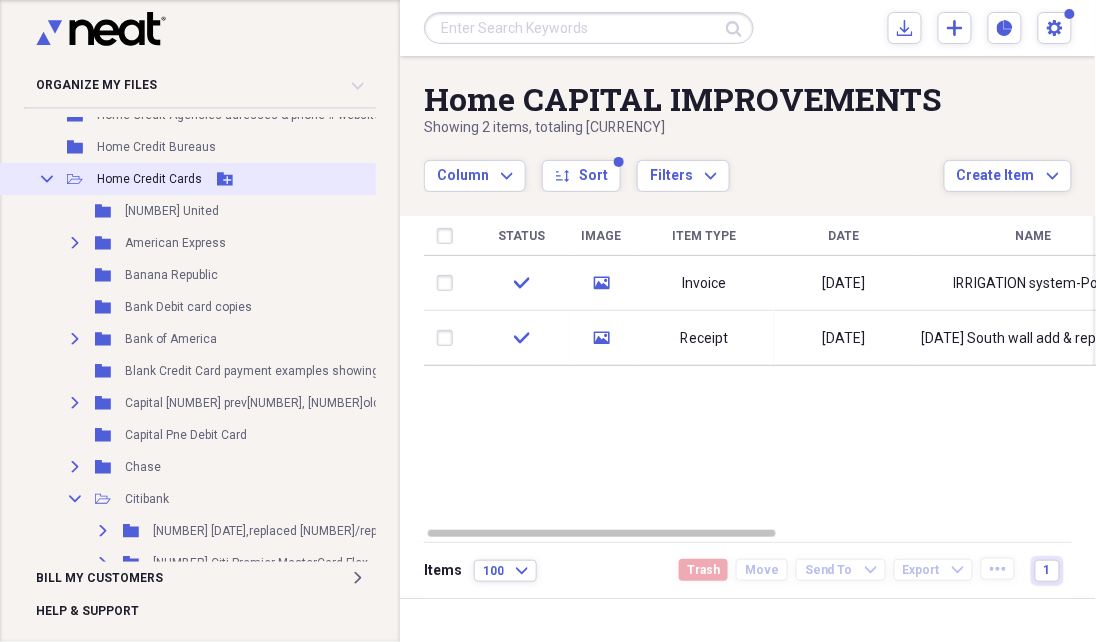 click on "Collapse" 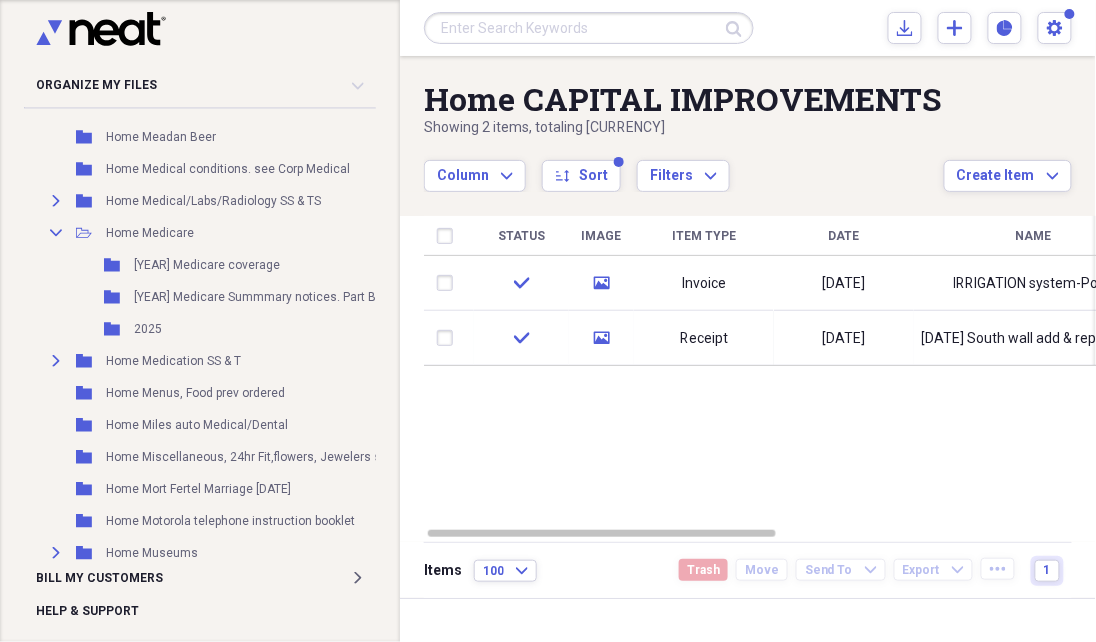 scroll, scrollTop: 3360, scrollLeft: 16, axis: both 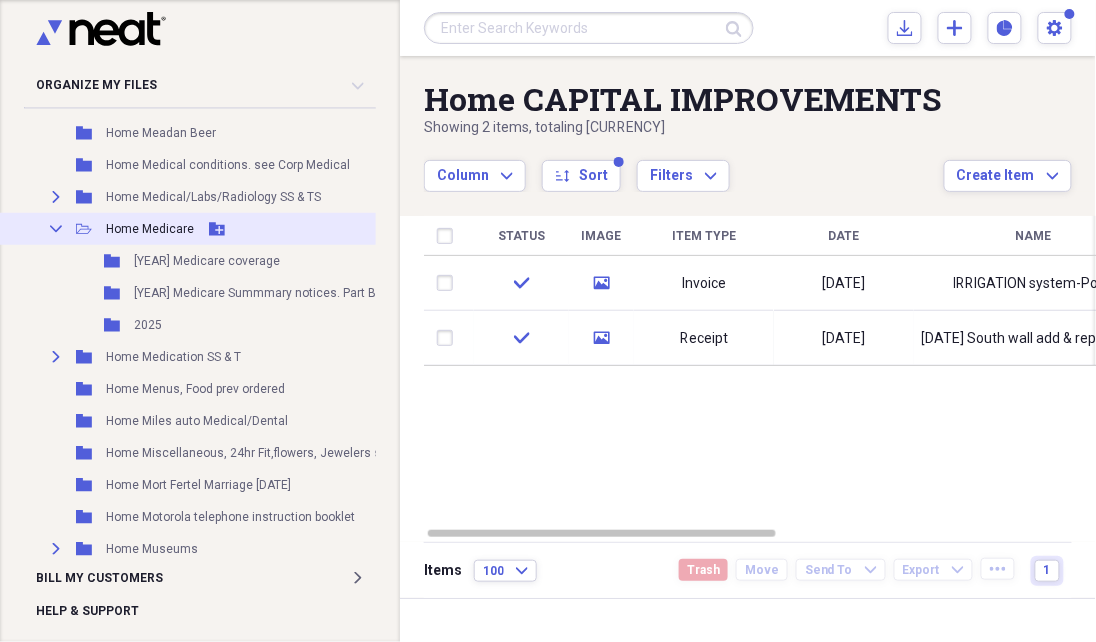 click on "Collapse" 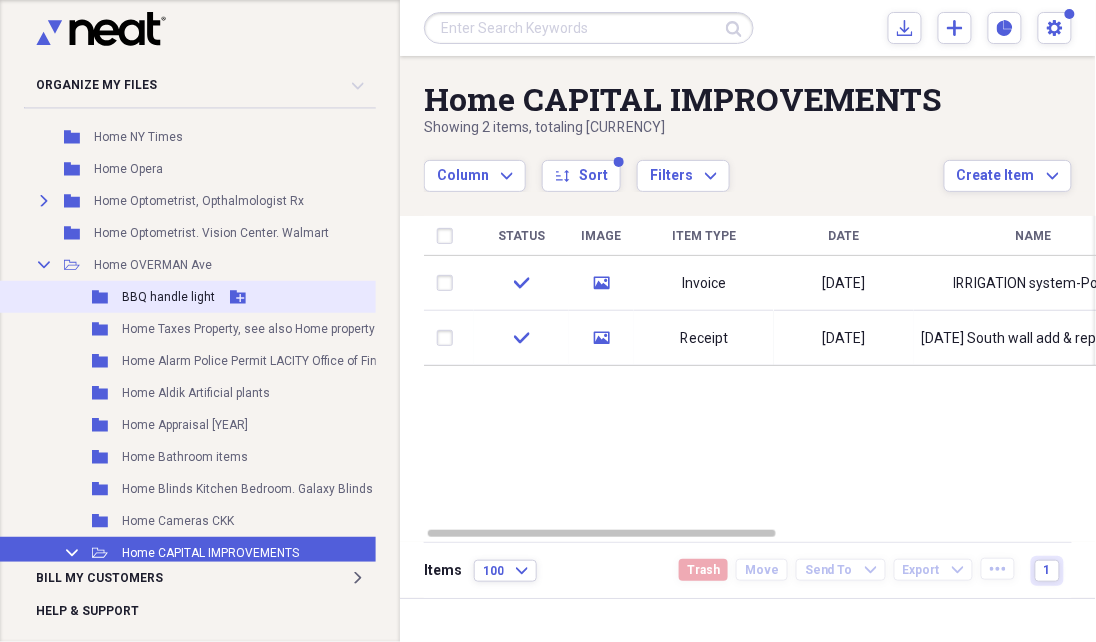 scroll, scrollTop: 4060, scrollLeft: 27, axis: both 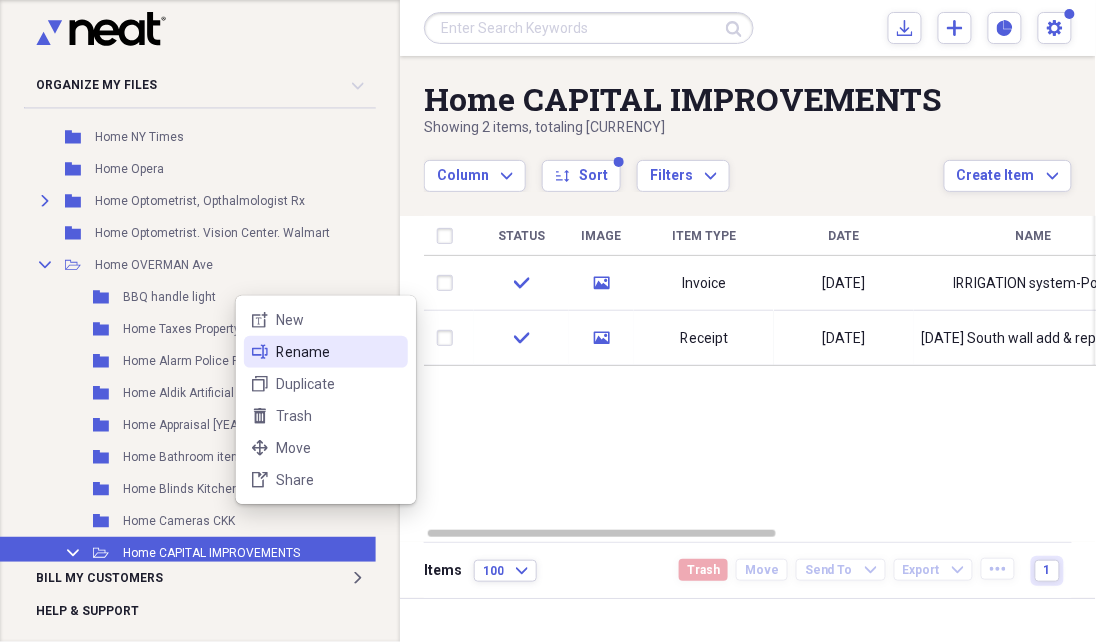 click on "Rename" at bounding box center (338, 352) 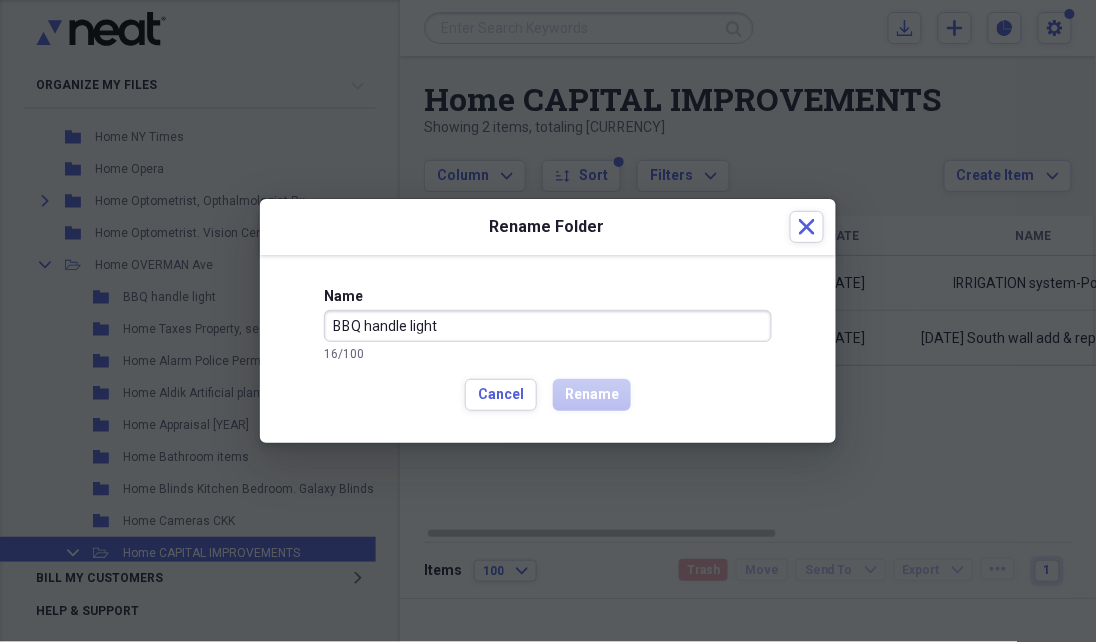 click on "BBQ handle light" at bounding box center [548, 326] 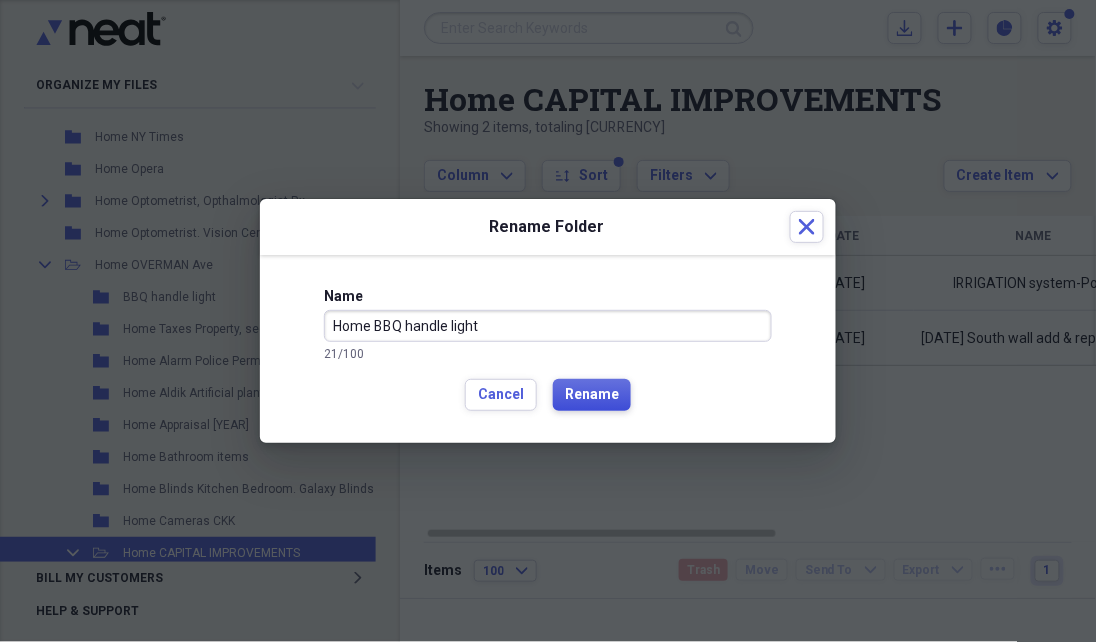 type on "Home BBQ handle light" 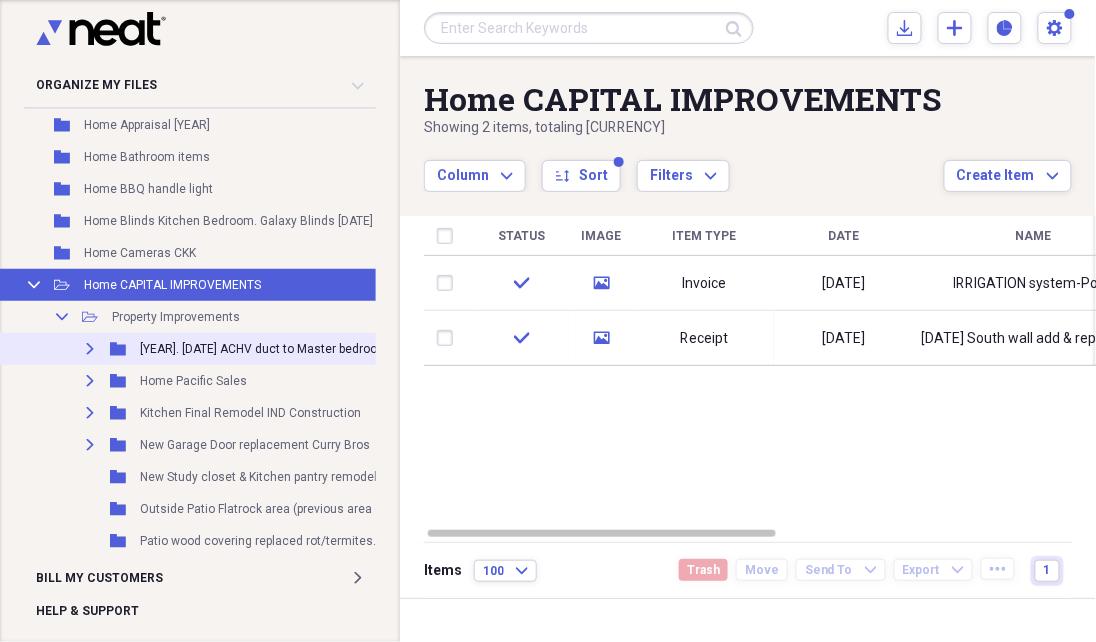 scroll, scrollTop: 4330, scrollLeft: 66, axis: both 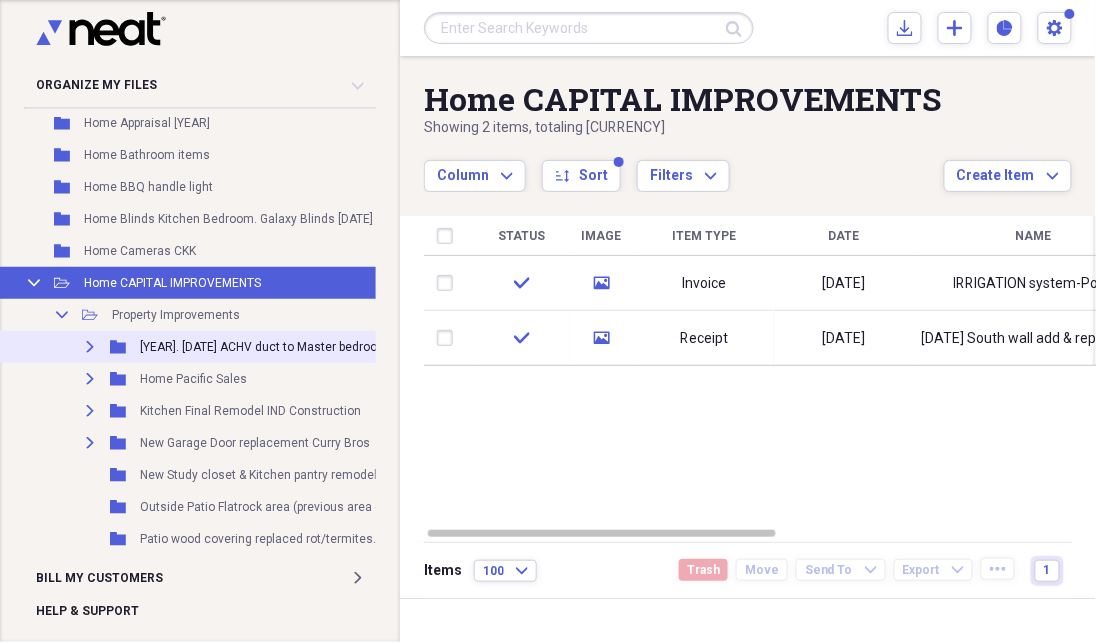 click on "2024. 1/14/25 ACHV duct to Master bedroom Toilet room" at bounding box center [296, 347] 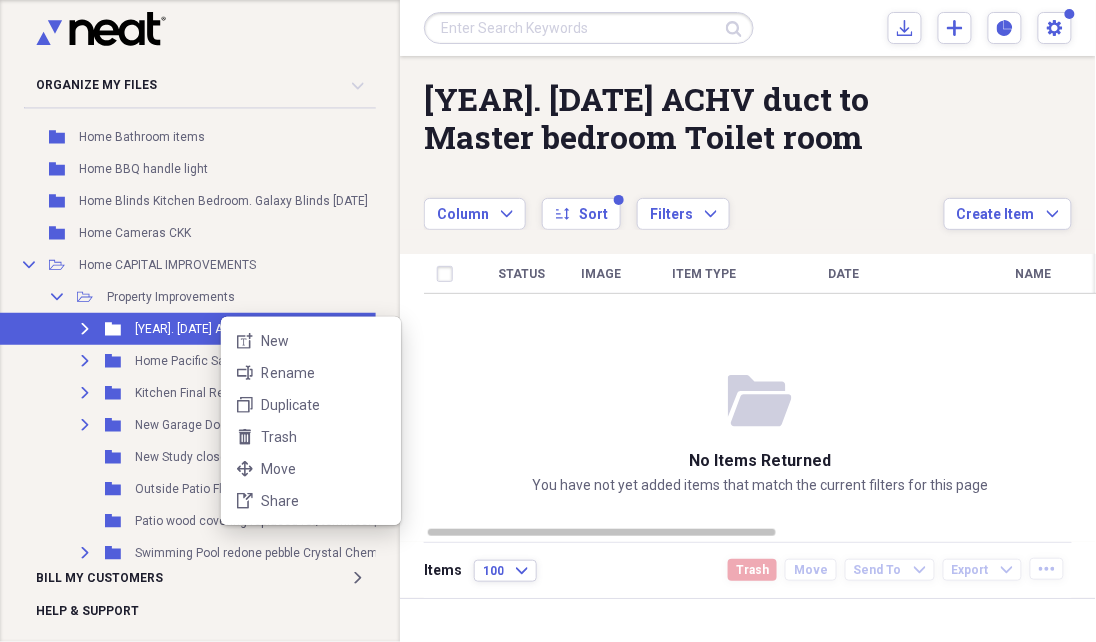 scroll, scrollTop: 4347, scrollLeft: 71, axis: both 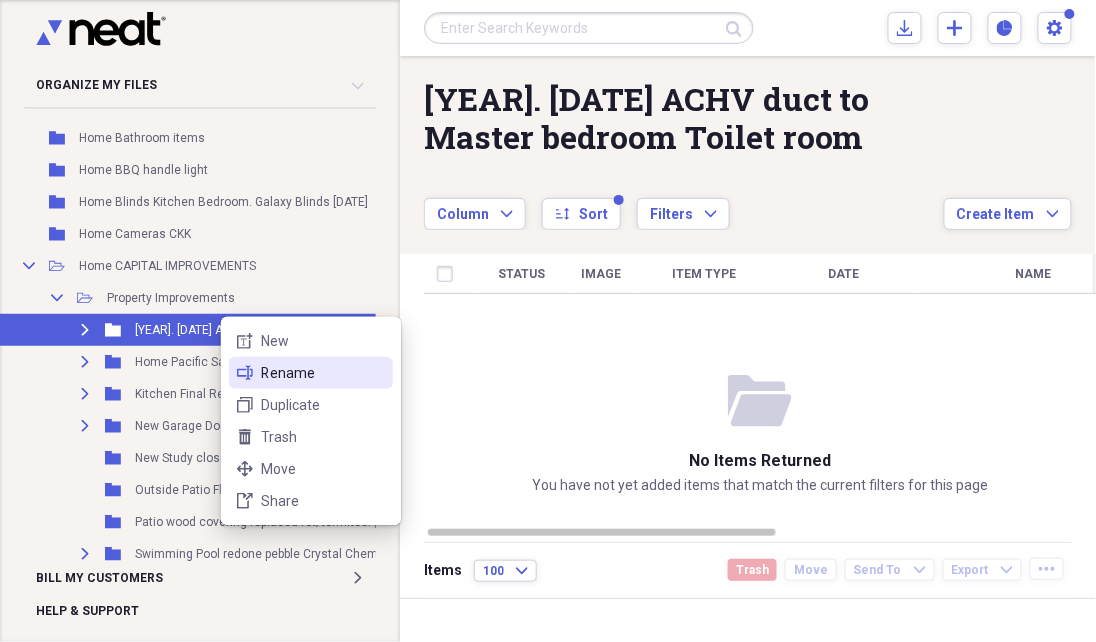 click on "Rename" at bounding box center (323, 373) 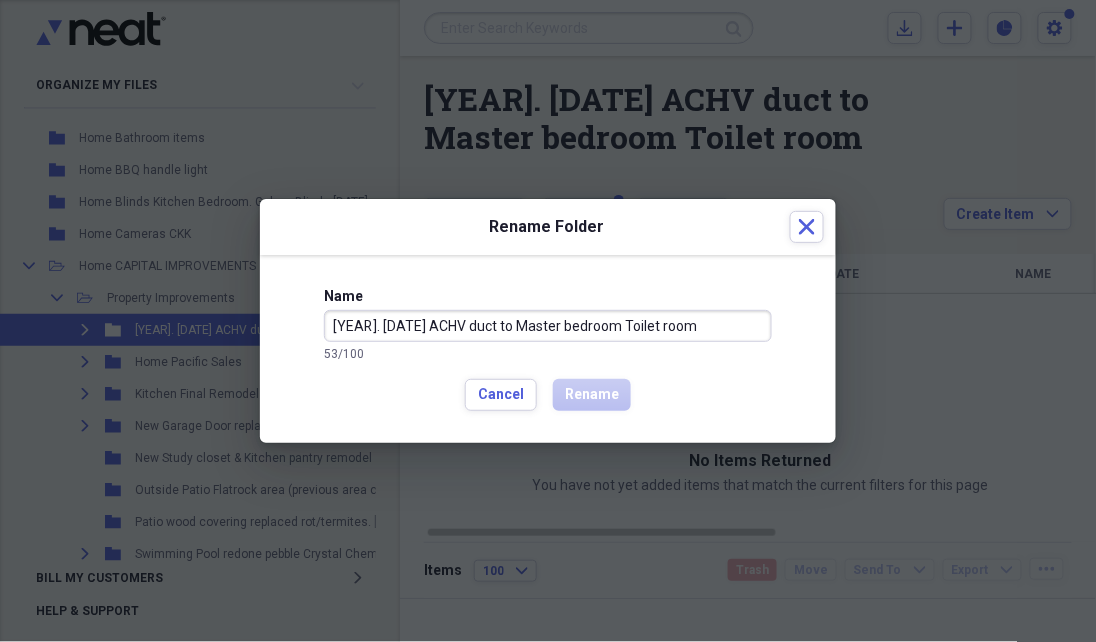 drag, startPoint x: 426, startPoint y: 327, endPoint x: 328, endPoint y: 322, distance: 98.12747 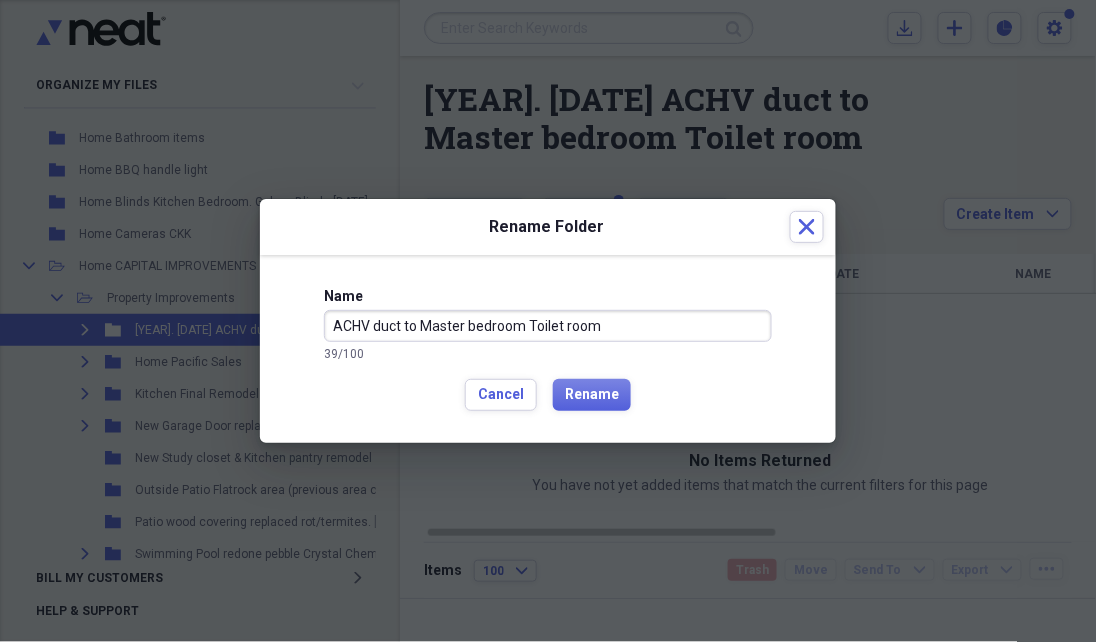 click on "ACHV duct to Master bedroom Toilet room" at bounding box center [548, 326] 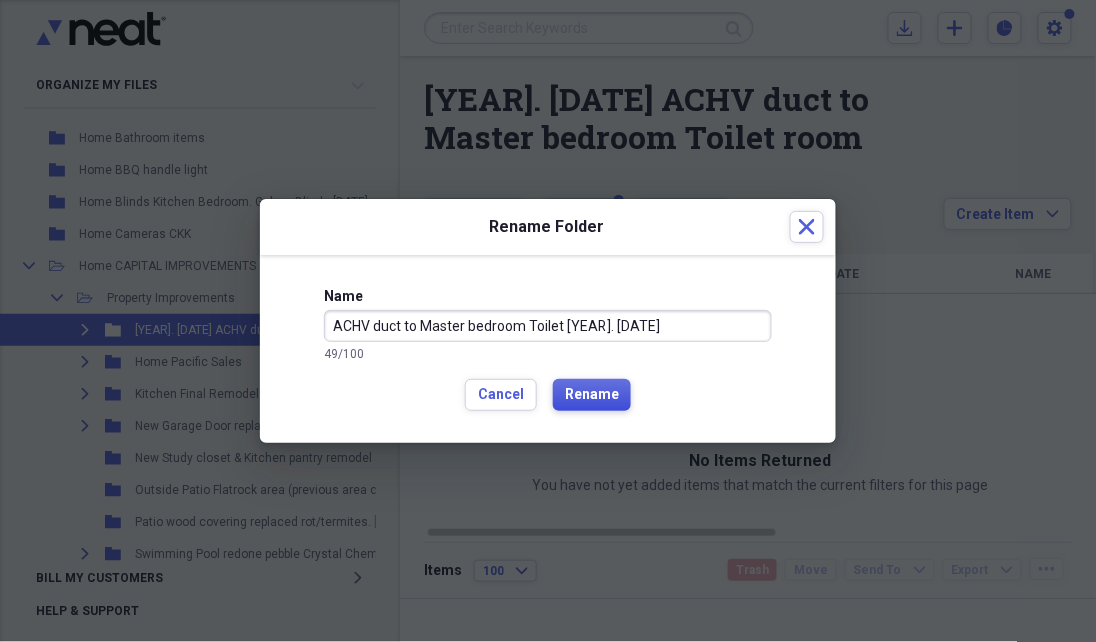 type on "ACHV duct to Master bedroom Toilet [YEAR]. [MM]/[DD]" 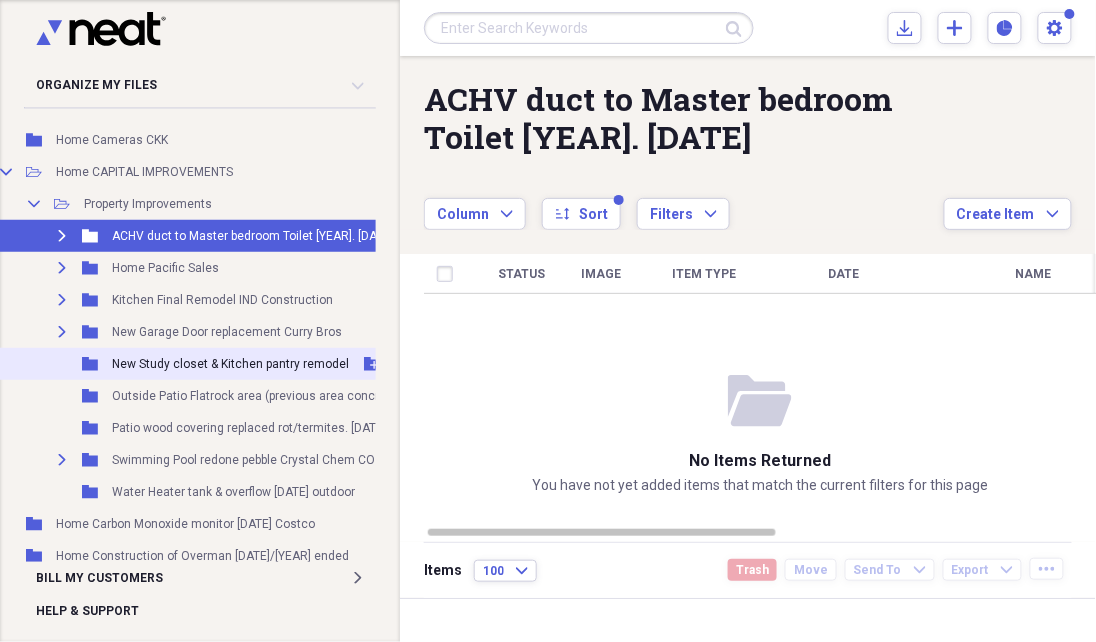 scroll, scrollTop: 4448, scrollLeft: 94, axis: both 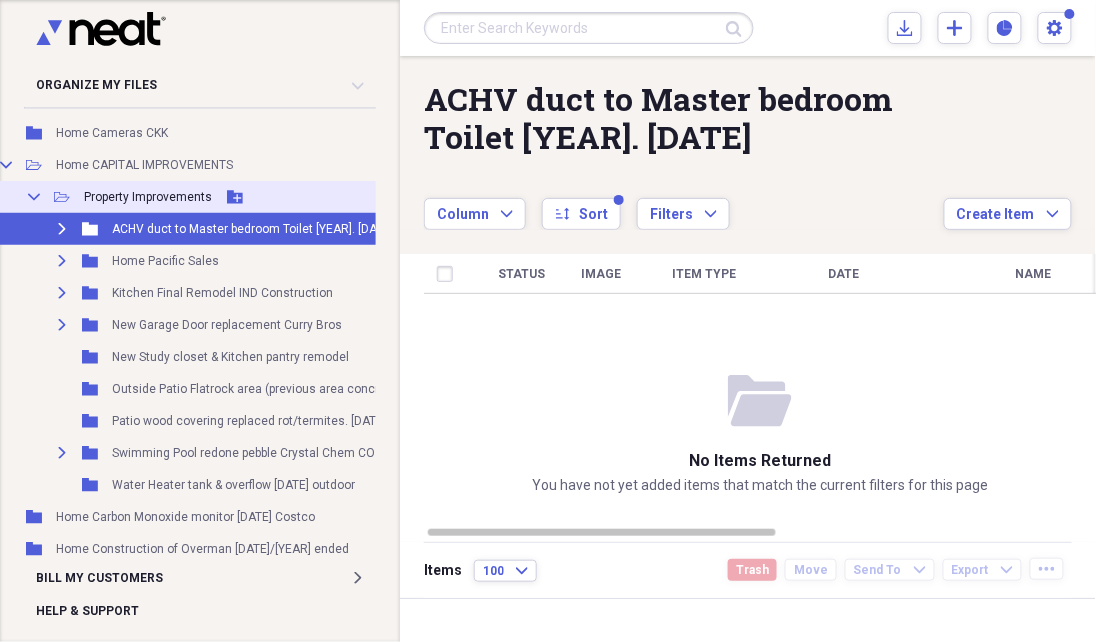 click 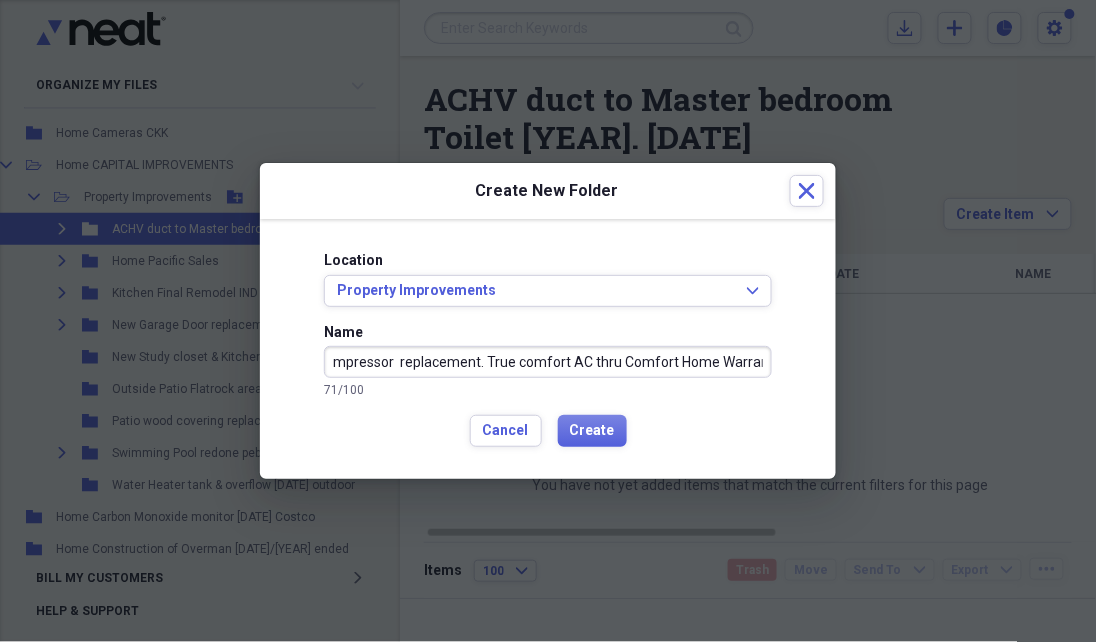 scroll, scrollTop: 0, scrollLeft: 52, axis: horizontal 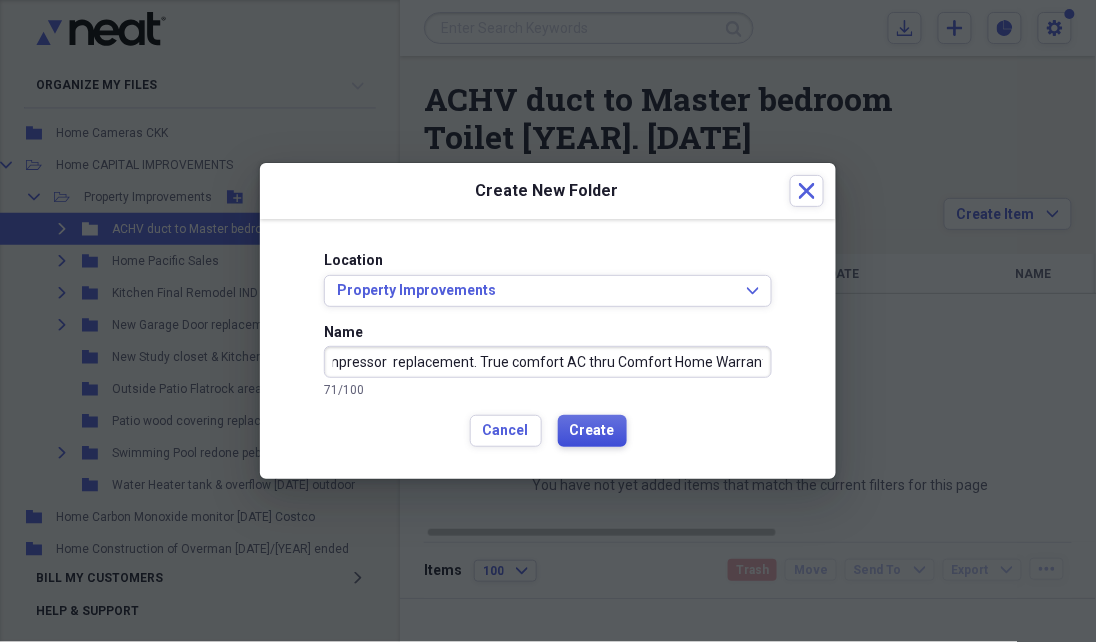 type on "A/C Compressor  replacement. True comfort AC thru Comfort Home Warranty" 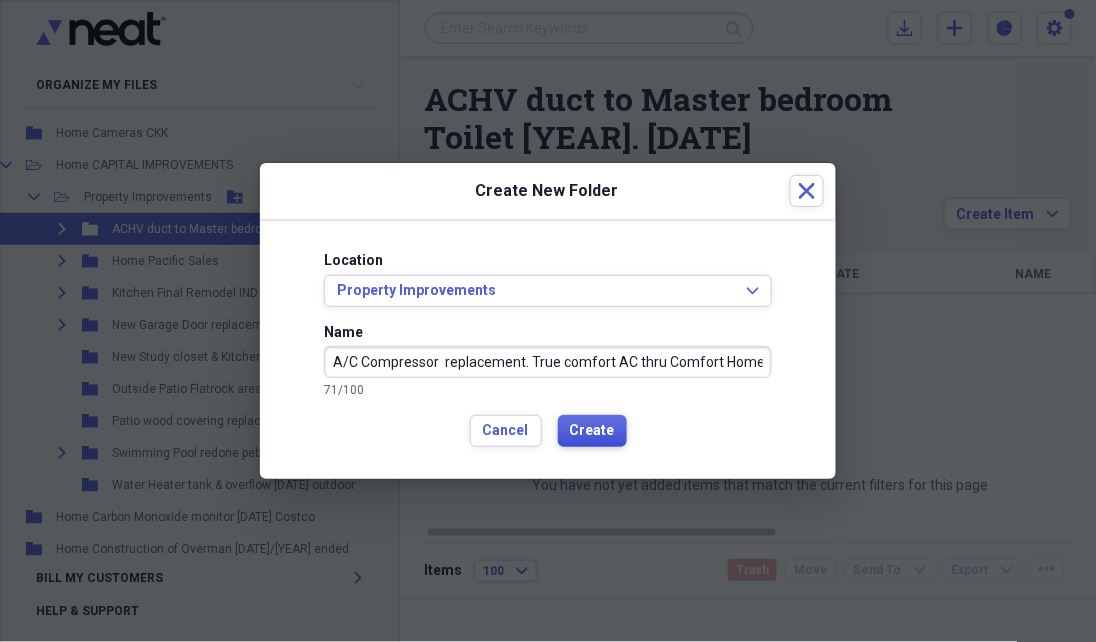 click on "Create" at bounding box center [592, 431] 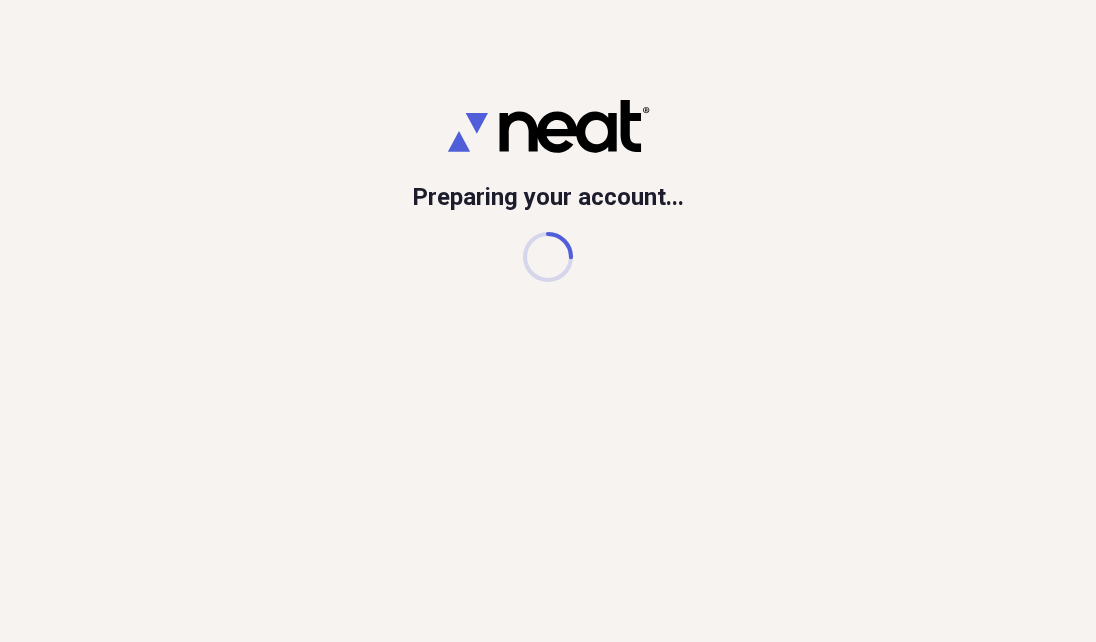 scroll, scrollTop: 0, scrollLeft: 0, axis: both 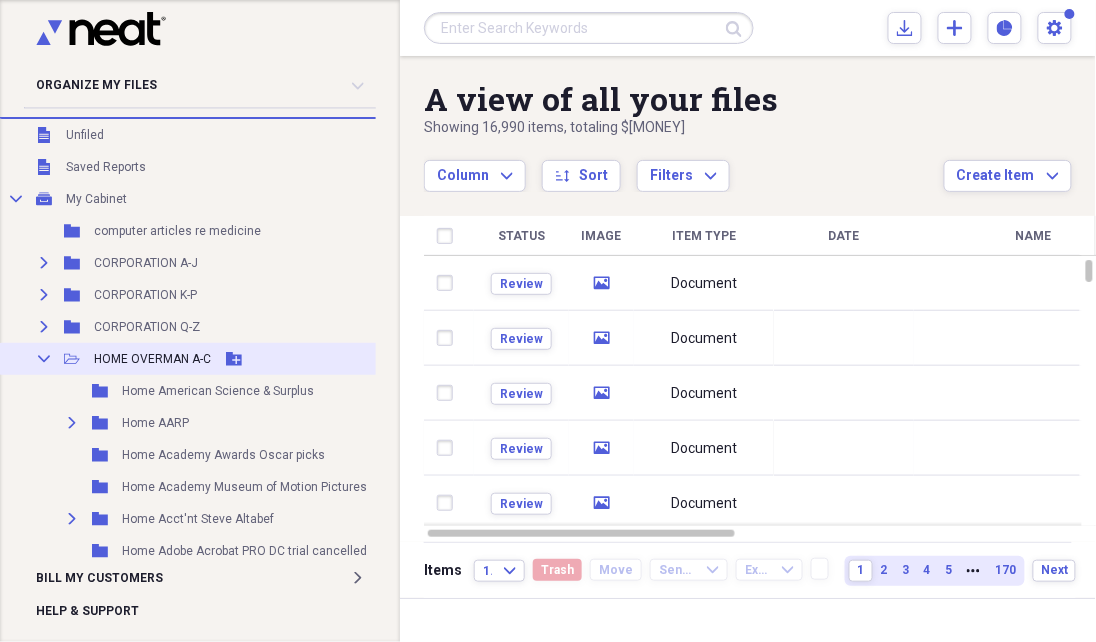 click 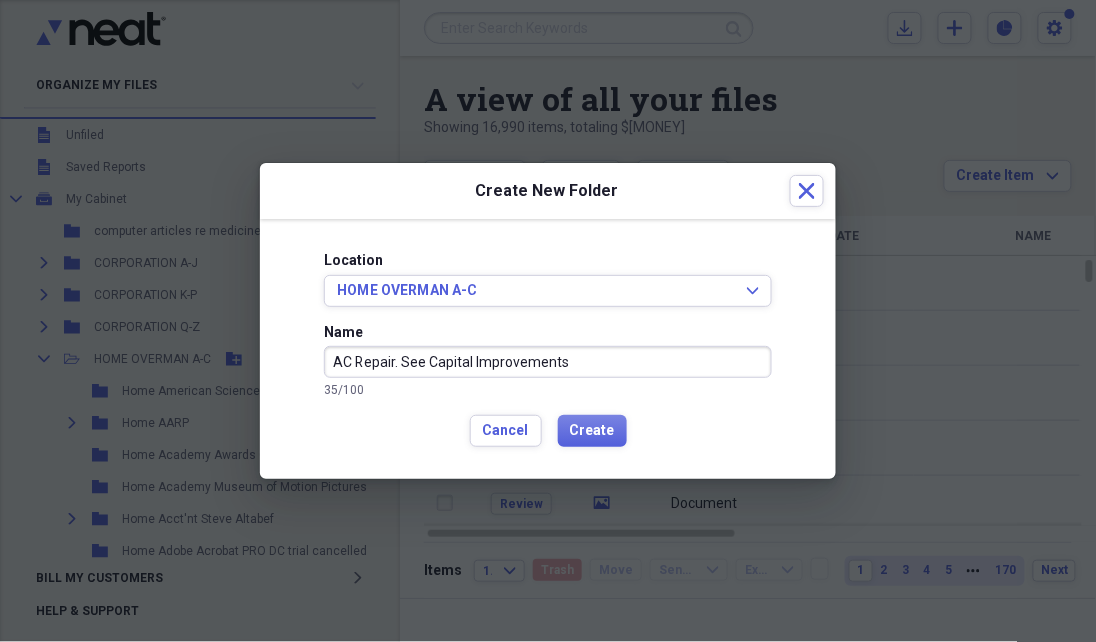 click on "AC Repair. See Capital Improvements" at bounding box center [548, 362] 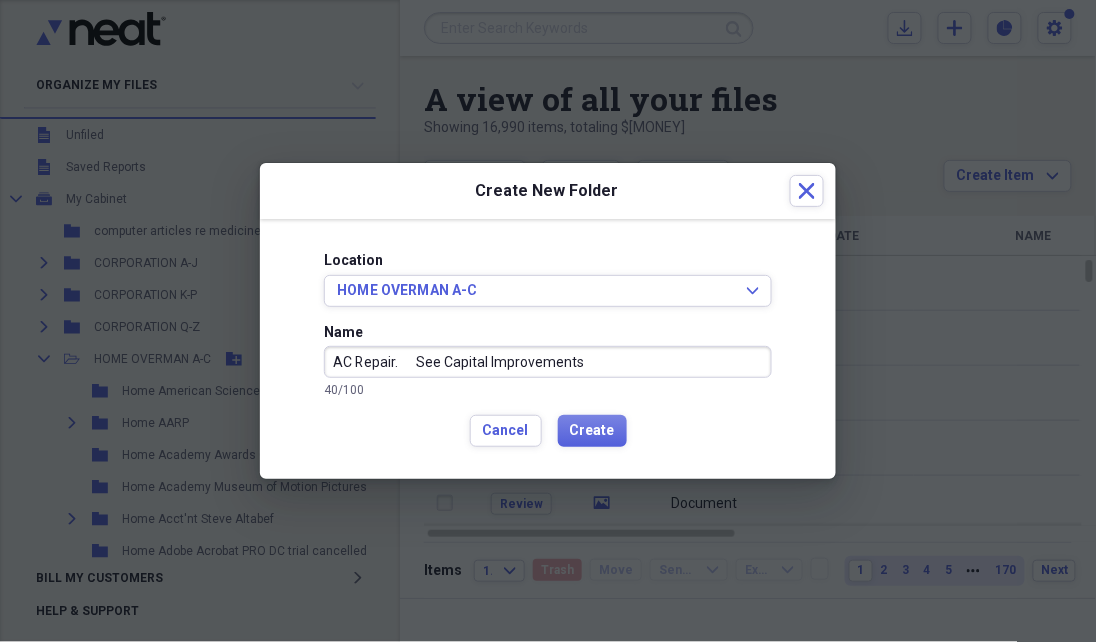 click on "AC Repair.      See Capital Improvements" at bounding box center [548, 362] 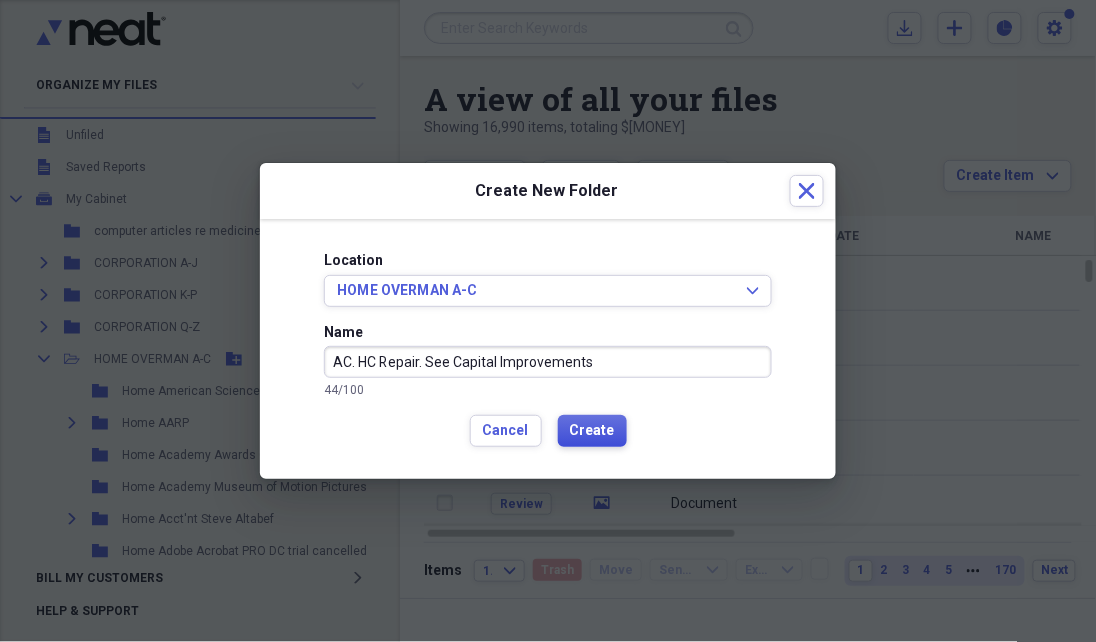 type on "AC. HC Repair. See Capital Improvements" 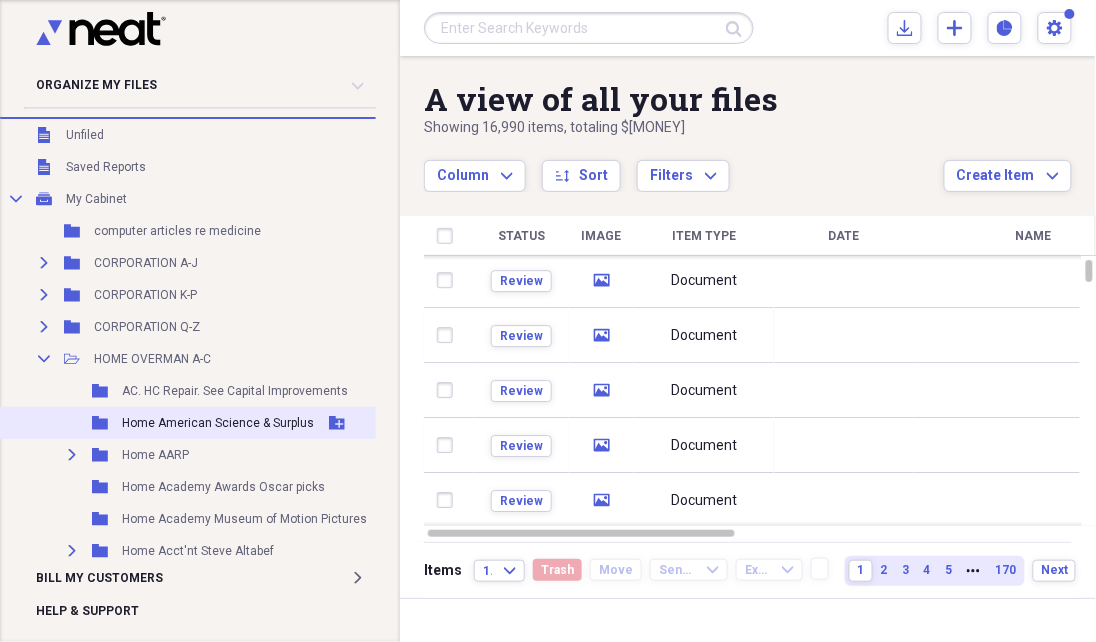 scroll, scrollTop: 60, scrollLeft: 0, axis: vertical 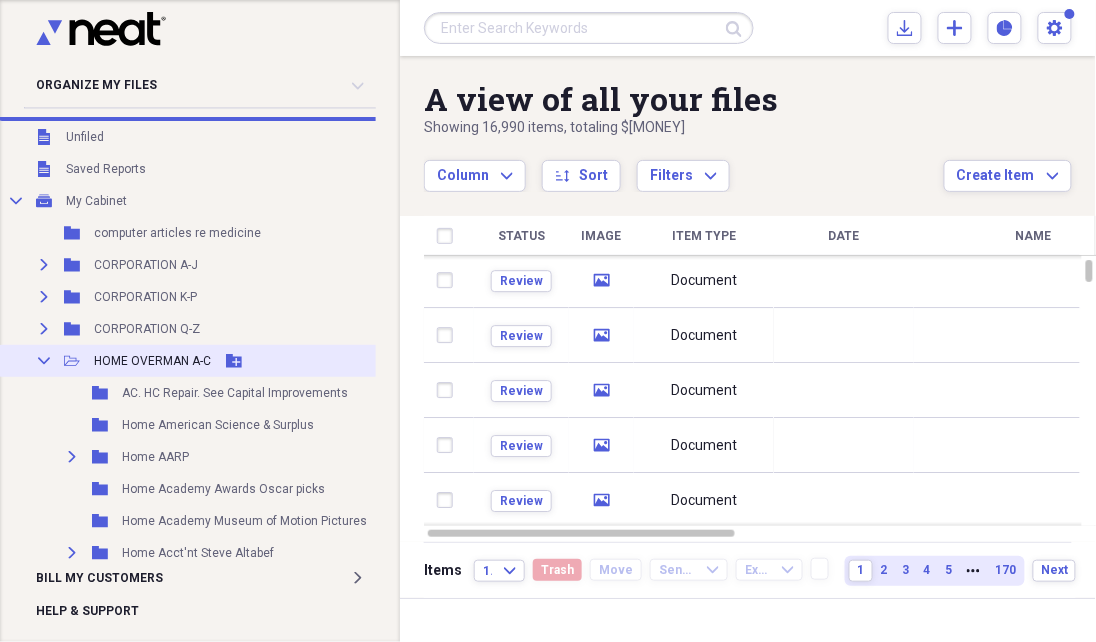 click on "Collapse" 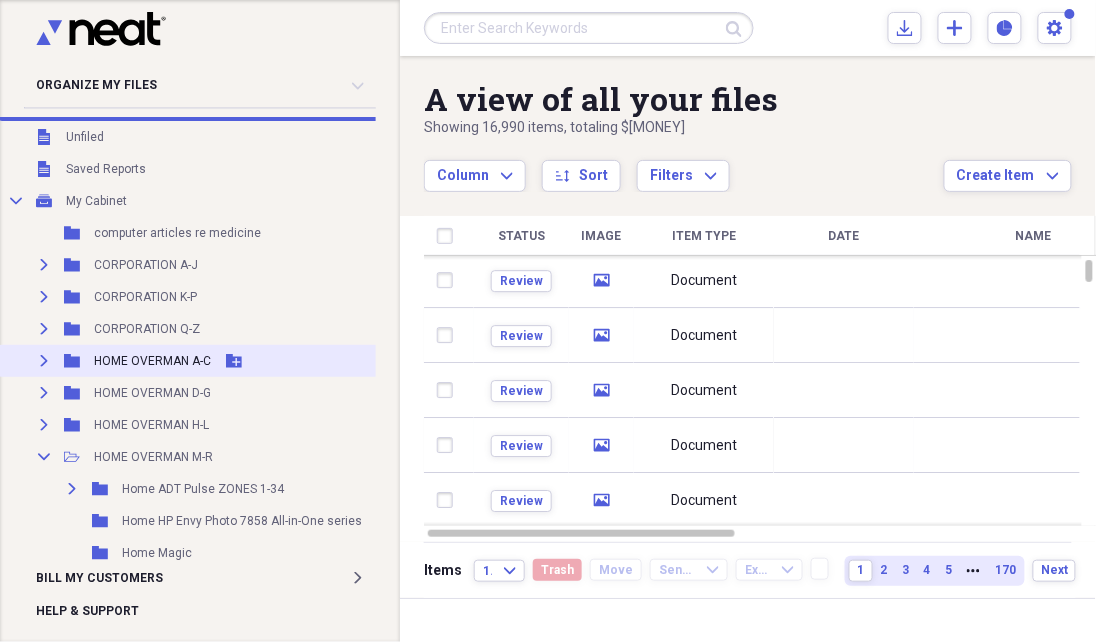 click on "Expand" 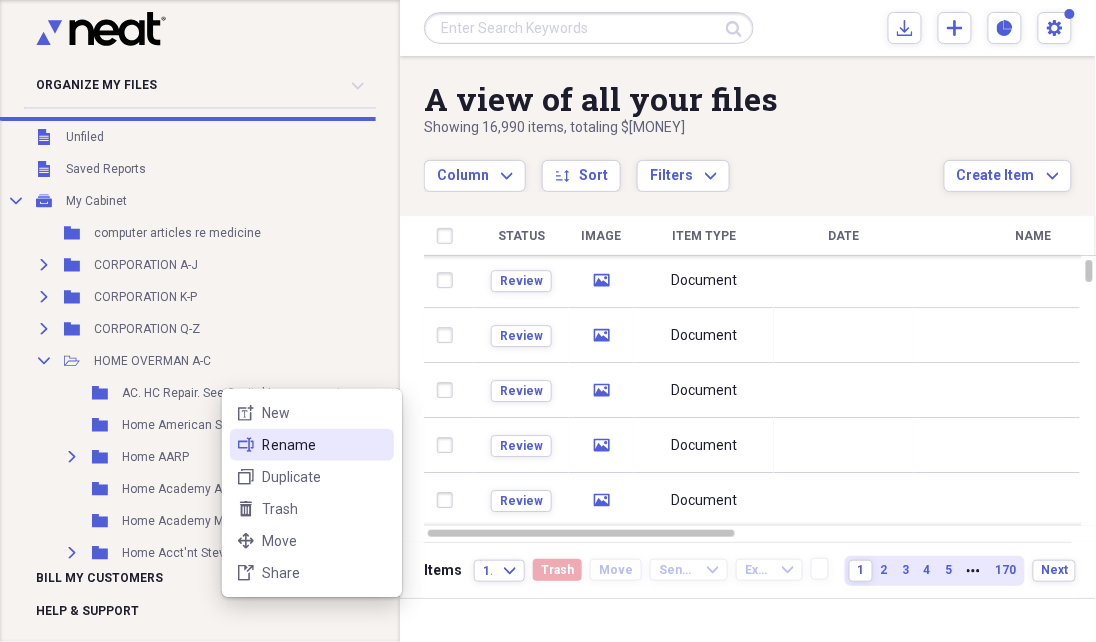 click on "Rename" at bounding box center [324, 445] 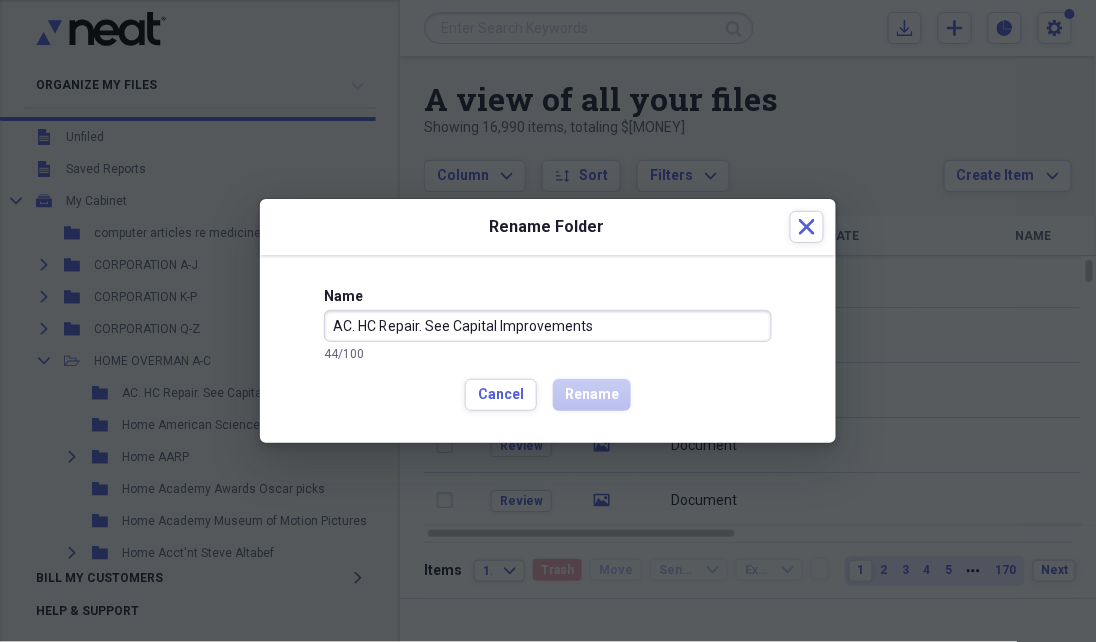 click on "AC. HC Repair. See Capital Improvements" at bounding box center [548, 326] 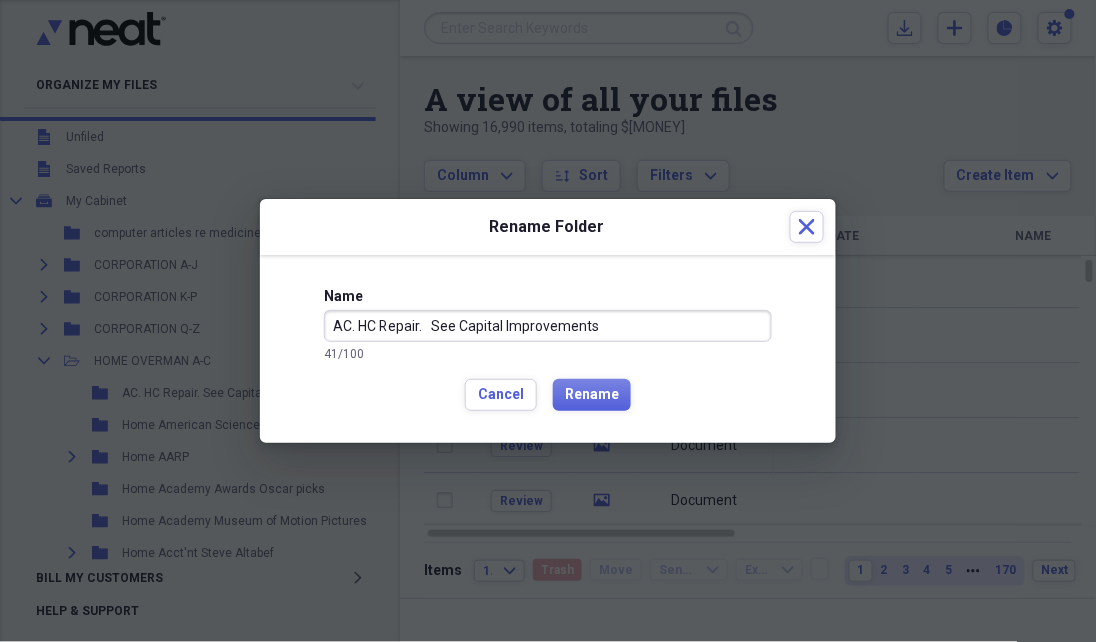 click on "AC. HC Repair.   See Capital Improvements" at bounding box center (548, 326) 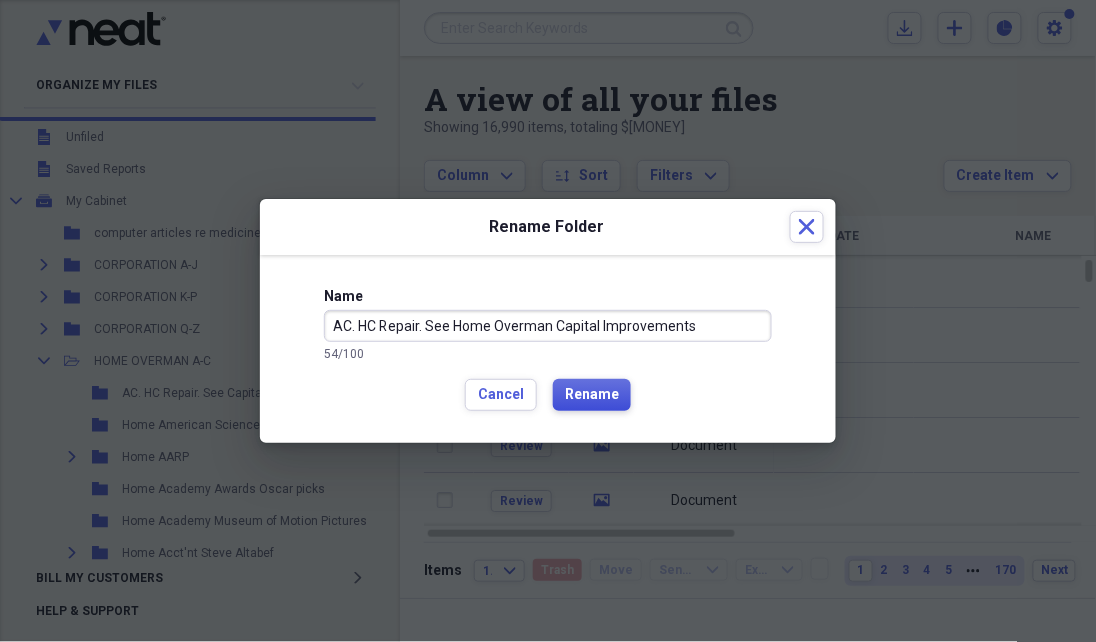 type on "AC. HC Repair. See Home Overman Capital Improvements" 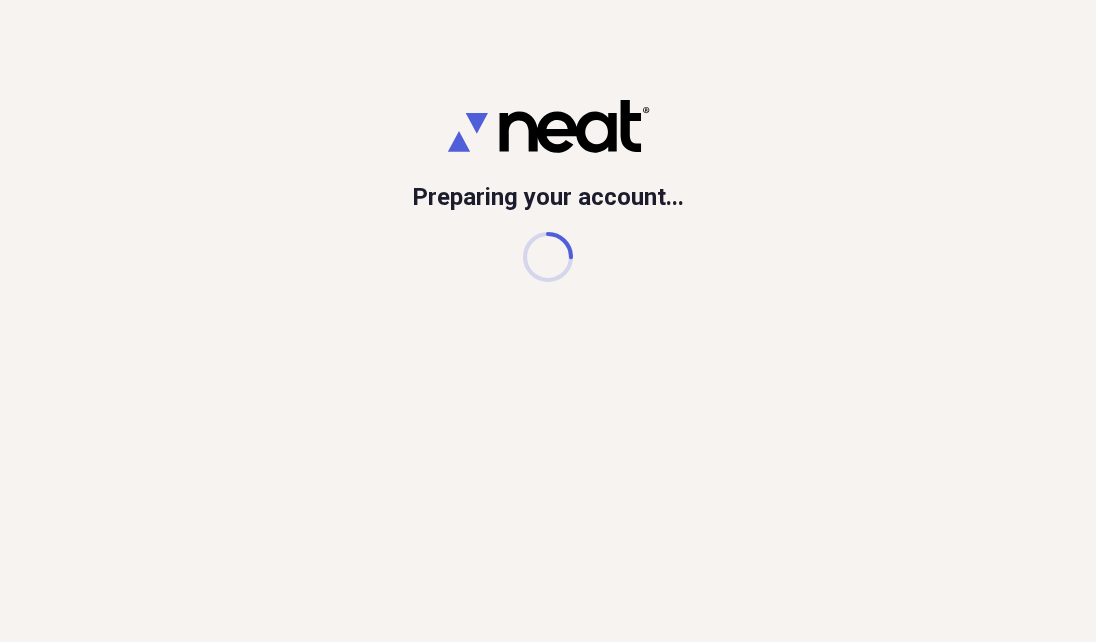 scroll, scrollTop: 0, scrollLeft: 0, axis: both 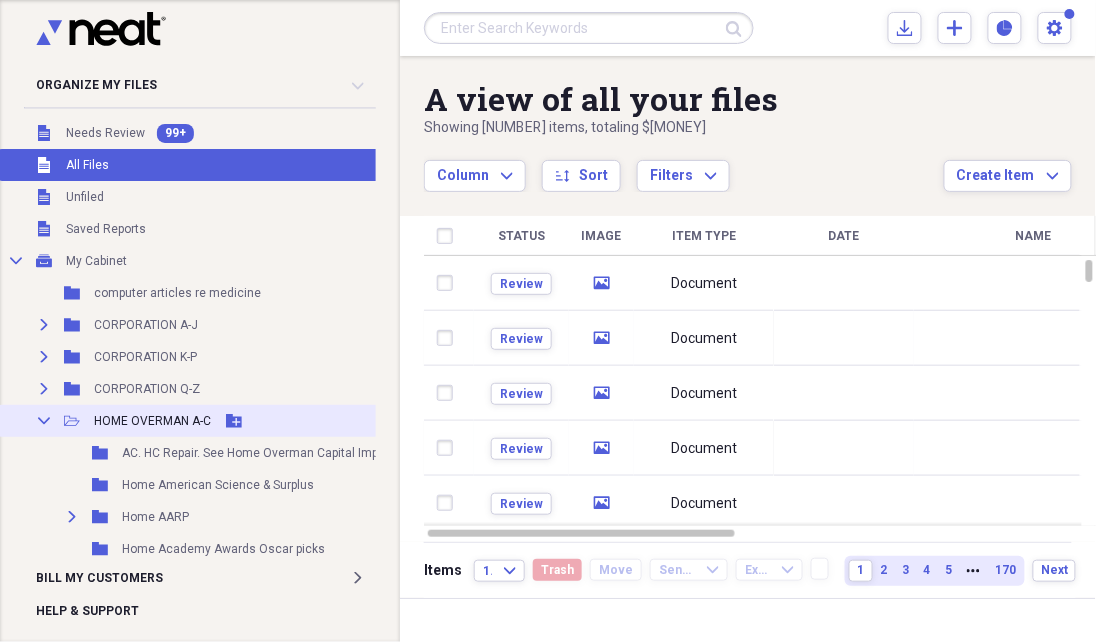 click on "Collapse" 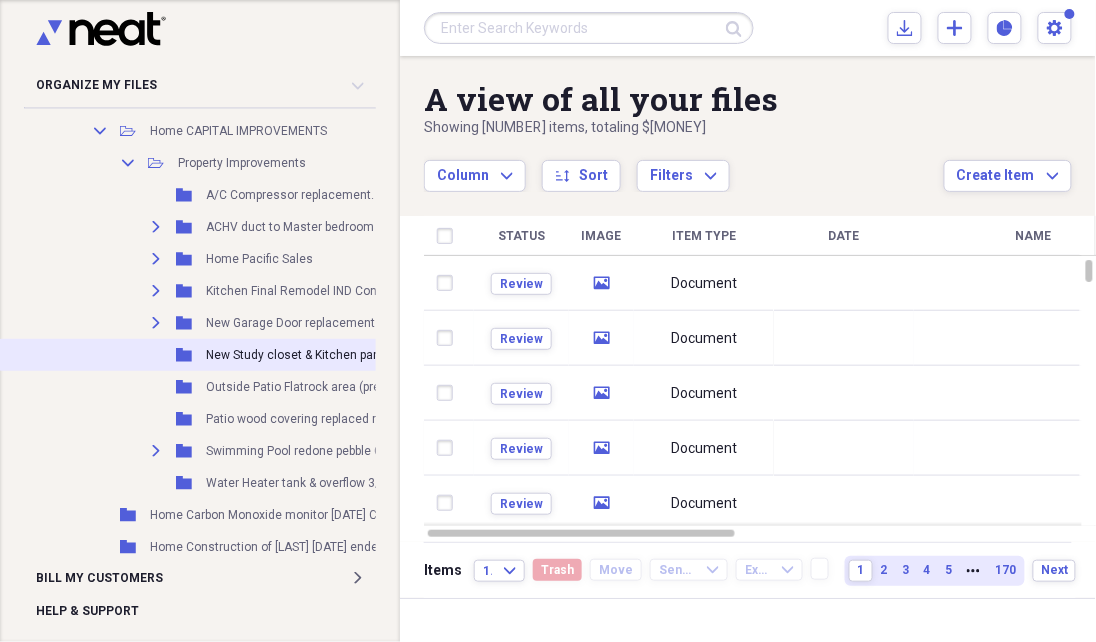 scroll, scrollTop: 1807, scrollLeft: 0, axis: vertical 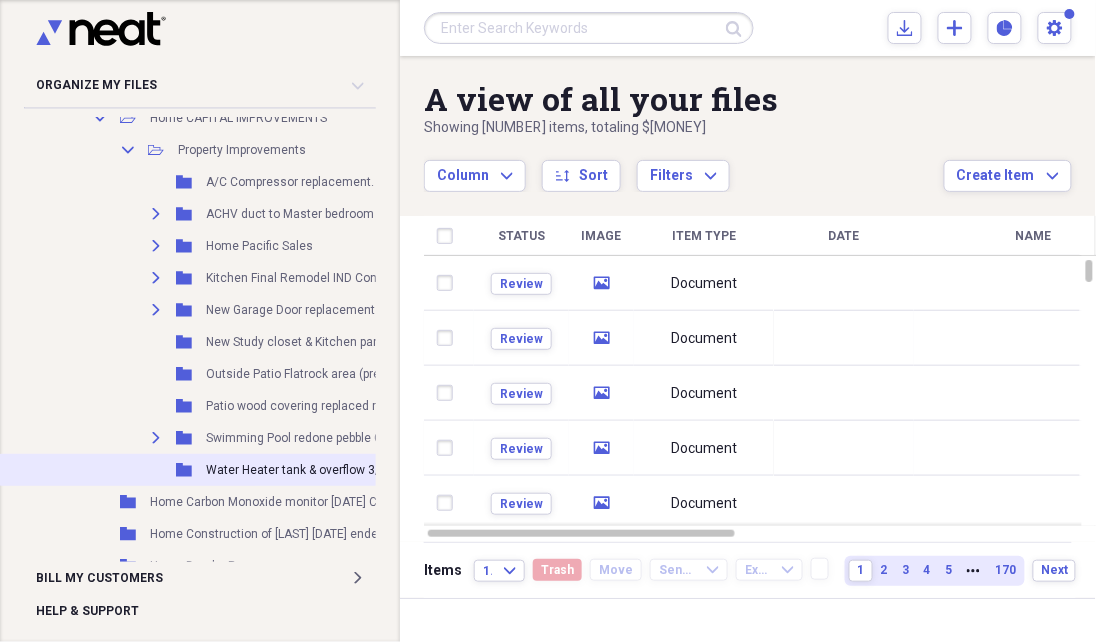 click on "Water Heater tank & overflow [DATE] outdoor" at bounding box center (332, 470) 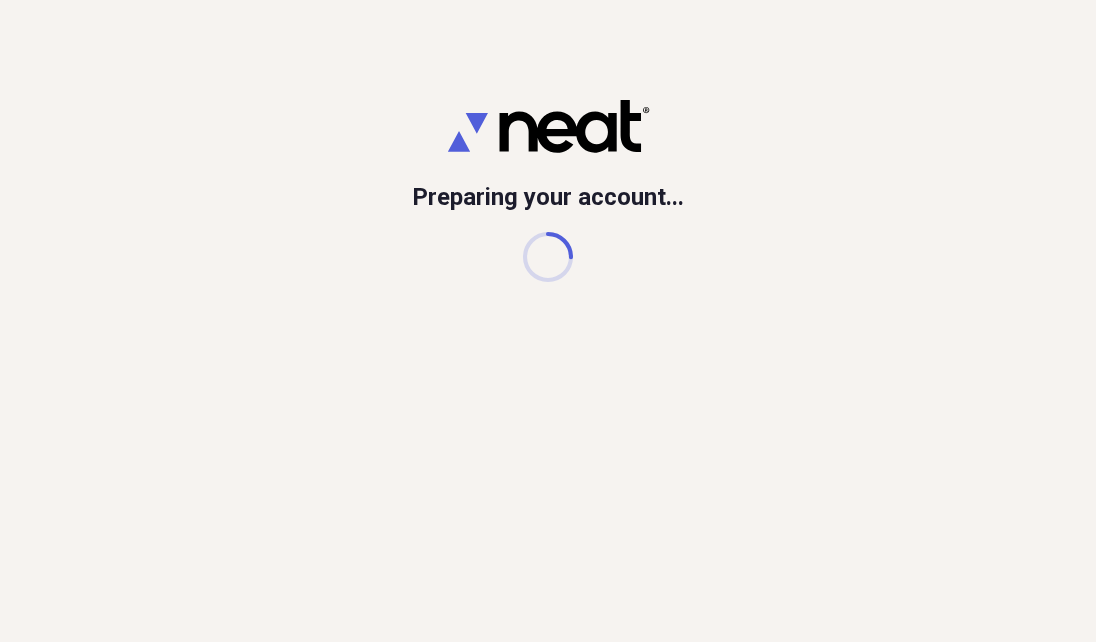 scroll, scrollTop: 0, scrollLeft: 0, axis: both 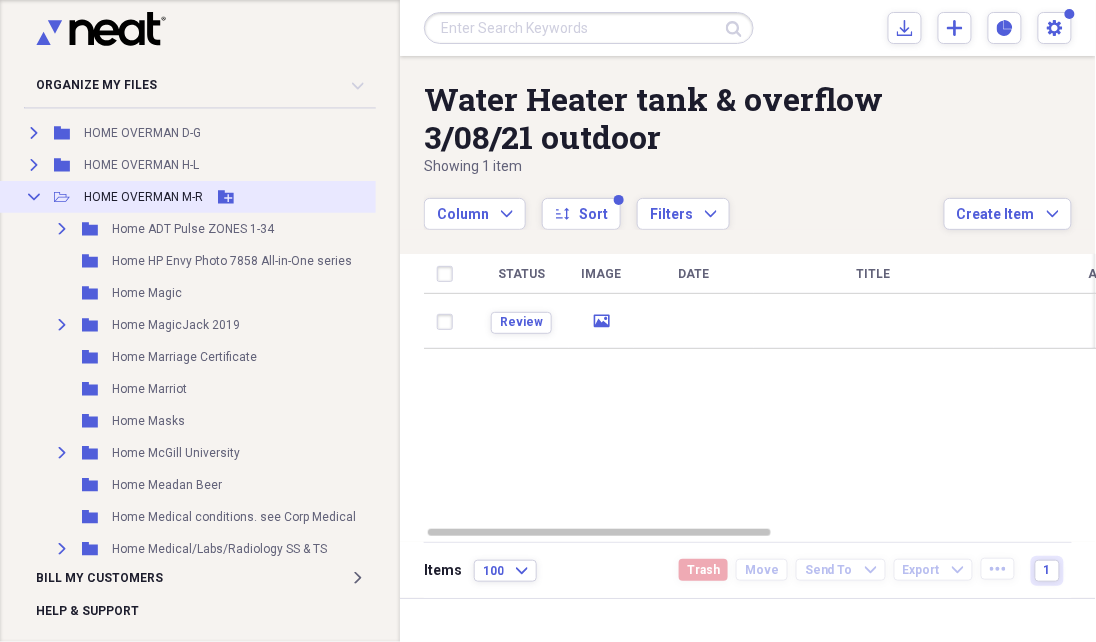 click on "Collapse" 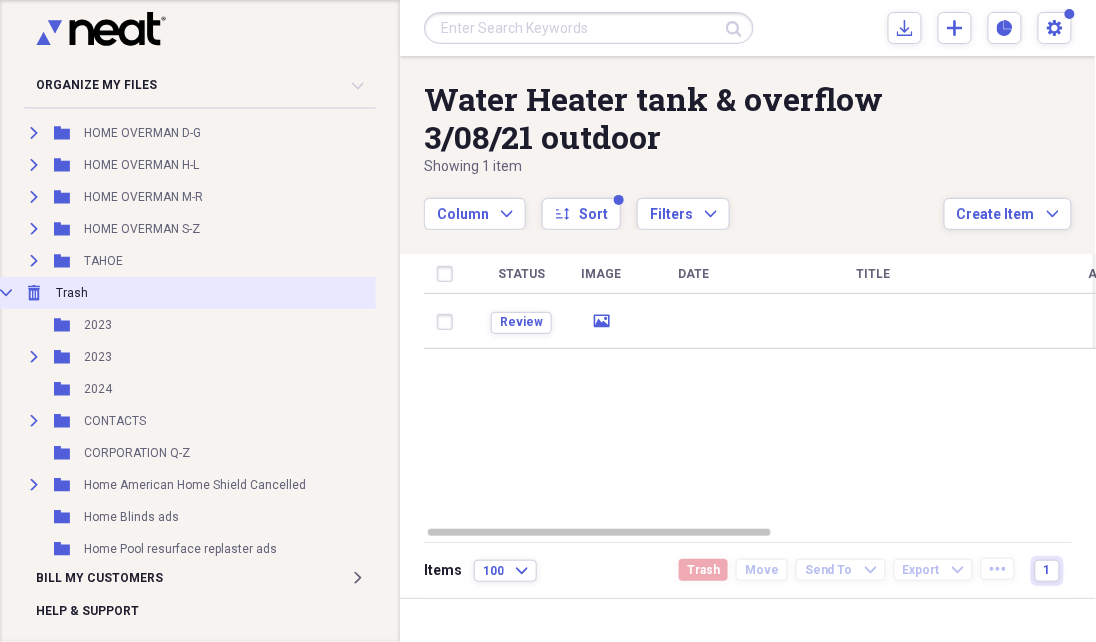 scroll, scrollTop: 395, scrollLeft: 10, axis: both 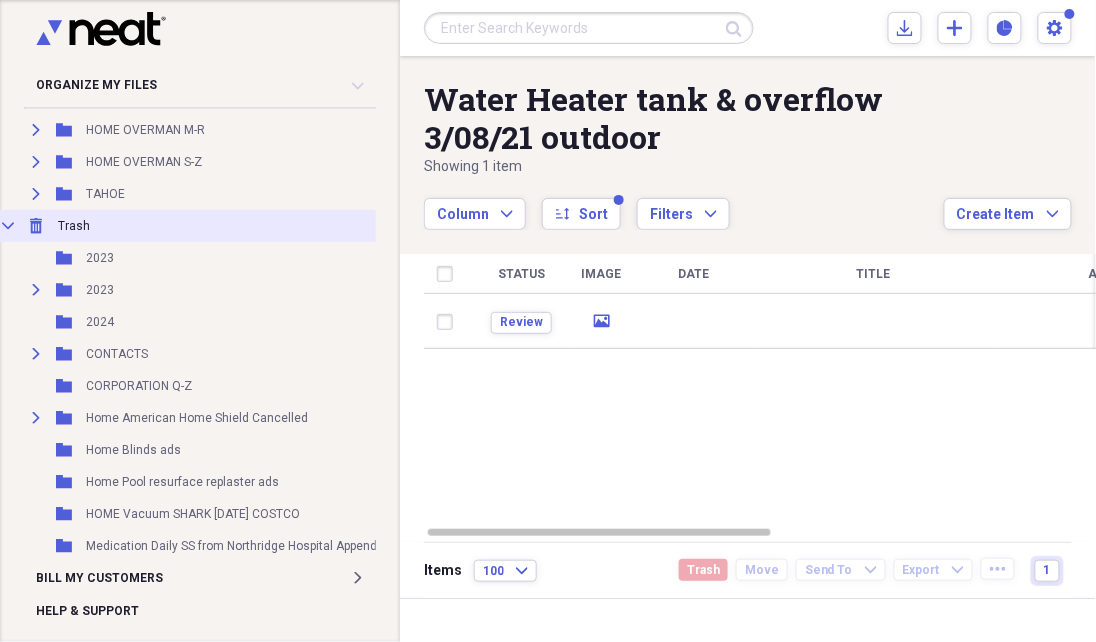 click on "Trash" at bounding box center (74, 226) 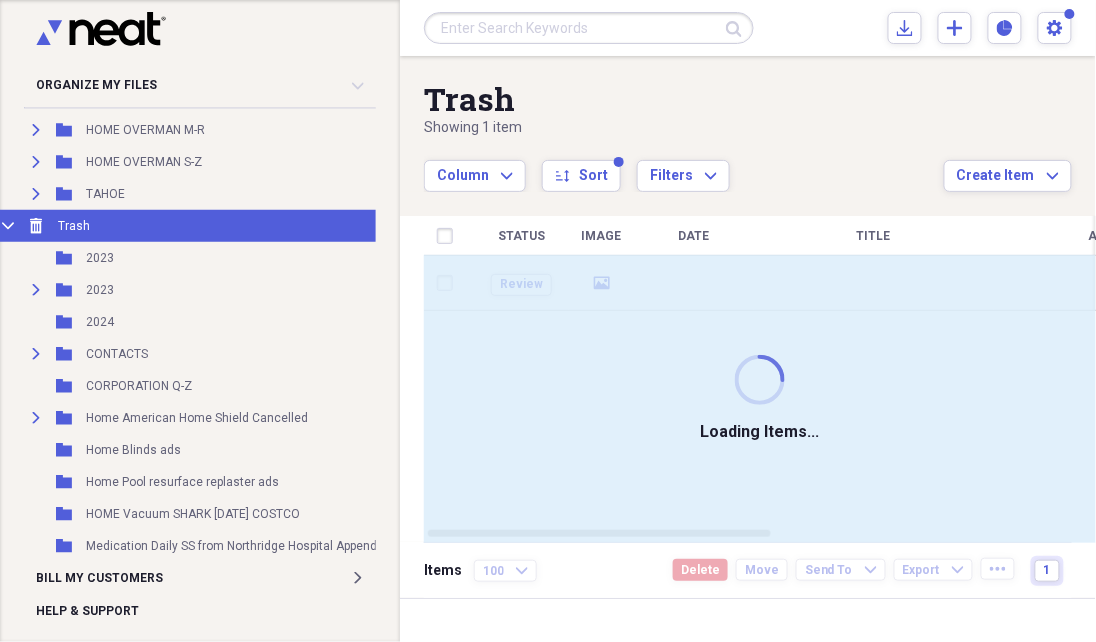 scroll, scrollTop: 395, scrollLeft: 8, axis: both 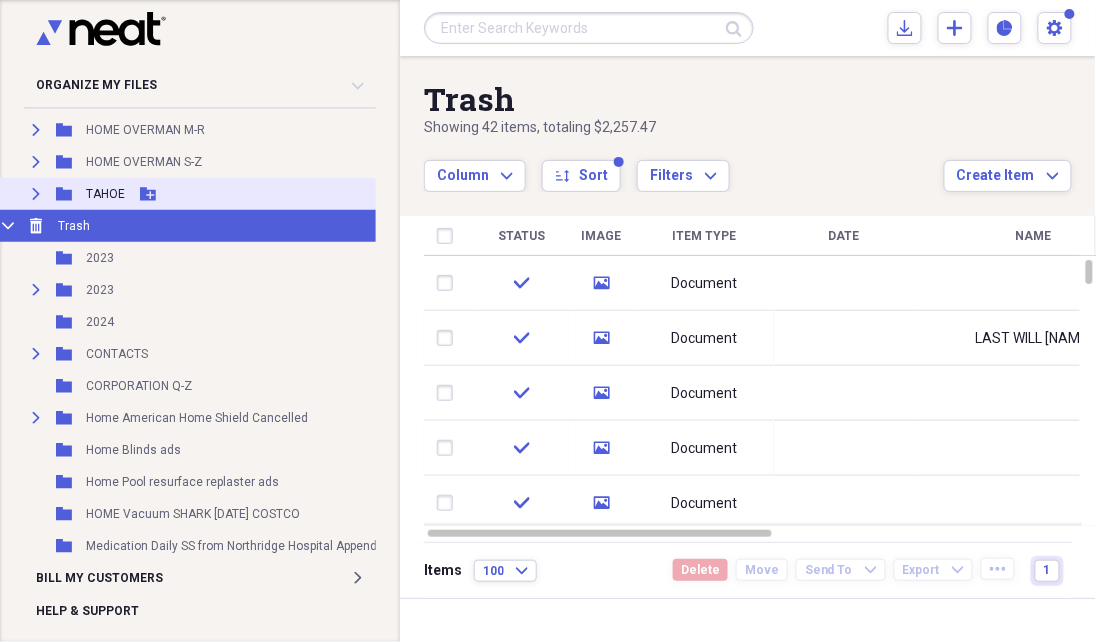 click on "Add Folder" 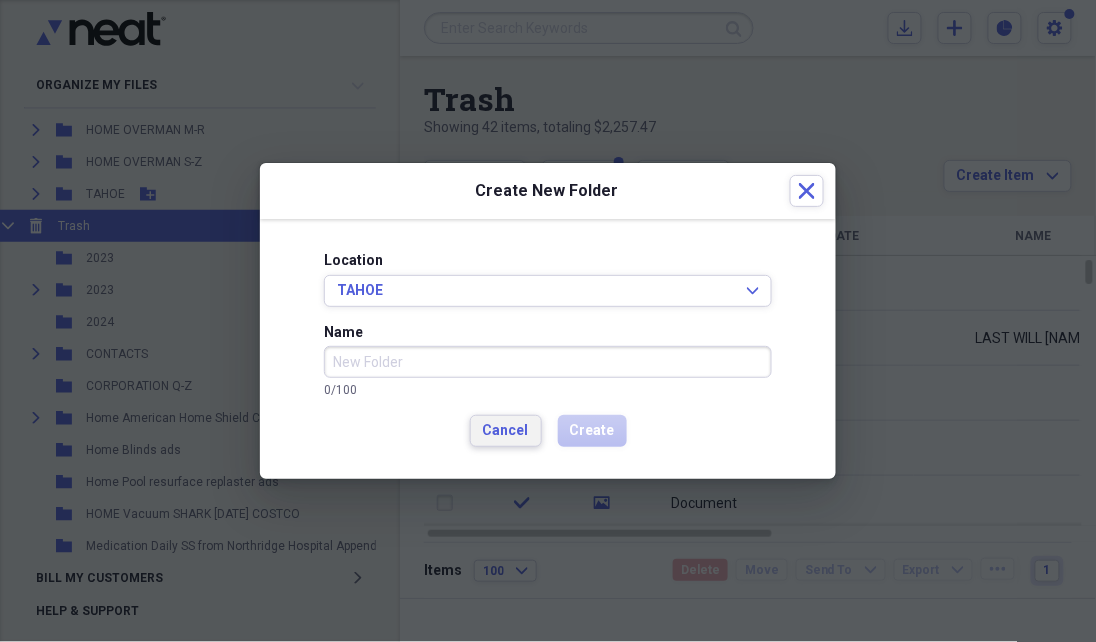 click on "Cancel" at bounding box center [506, 431] 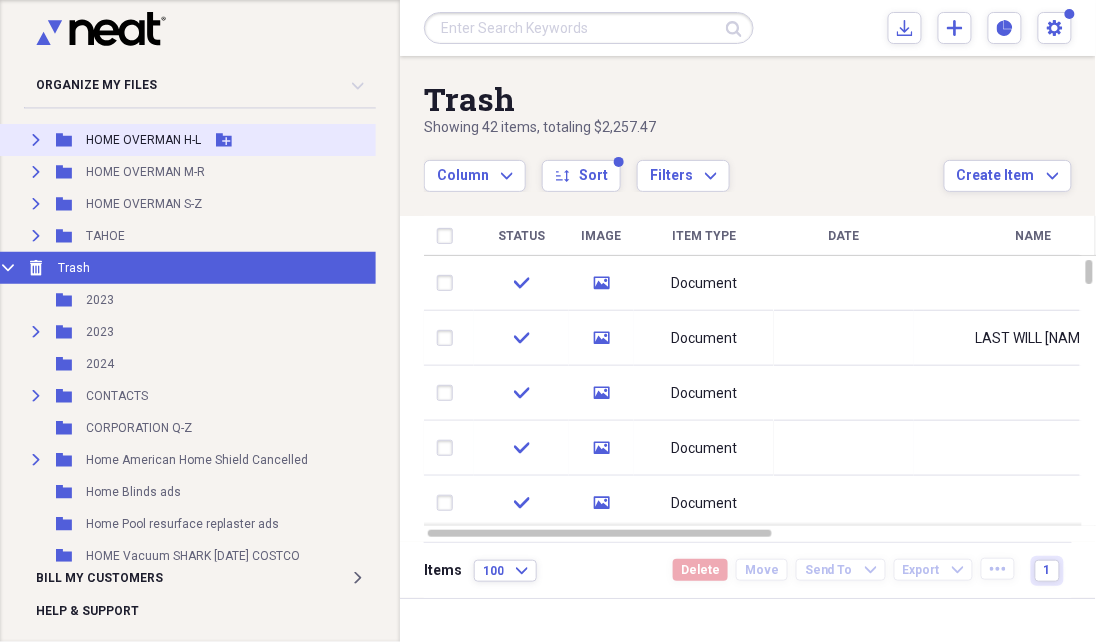 scroll, scrollTop: 331, scrollLeft: 8, axis: both 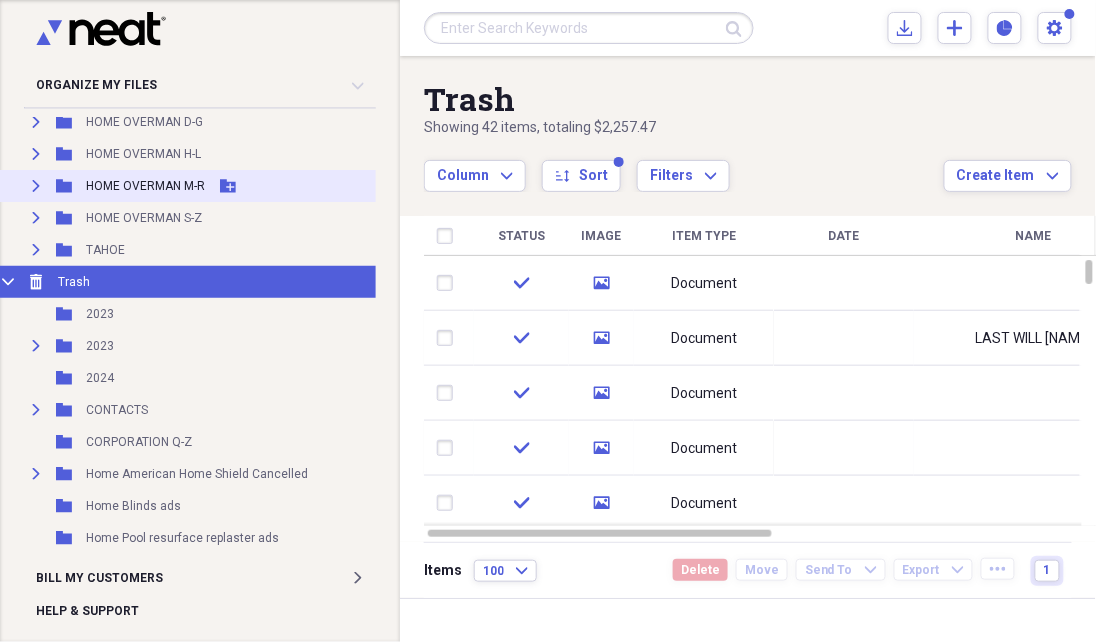 click on "Expand" 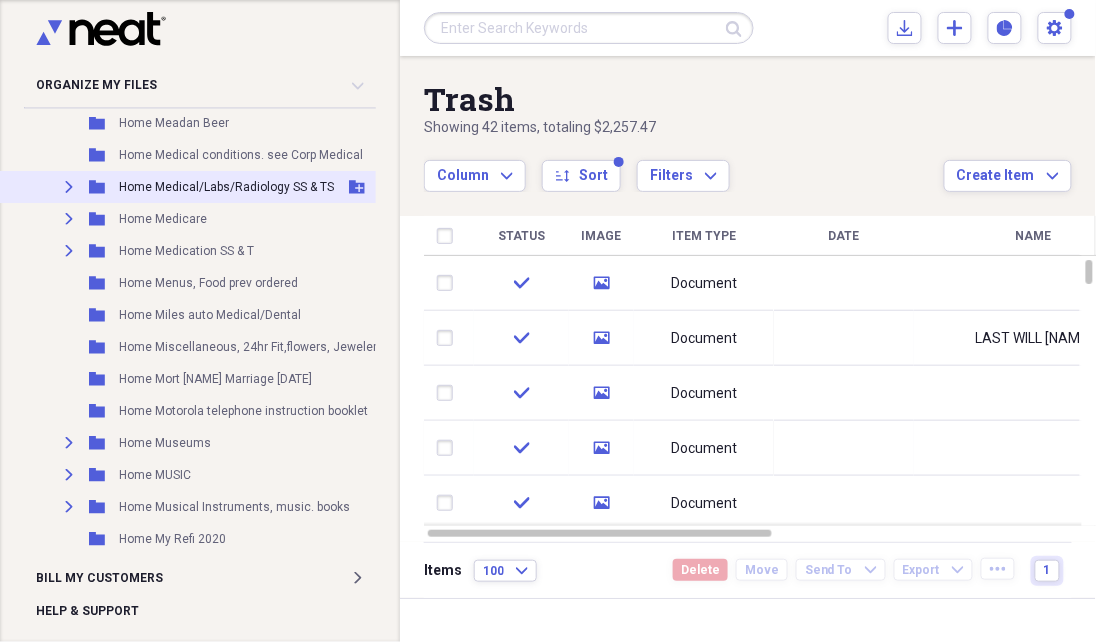 scroll, scrollTop: 628, scrollLeft: 3, axis: both 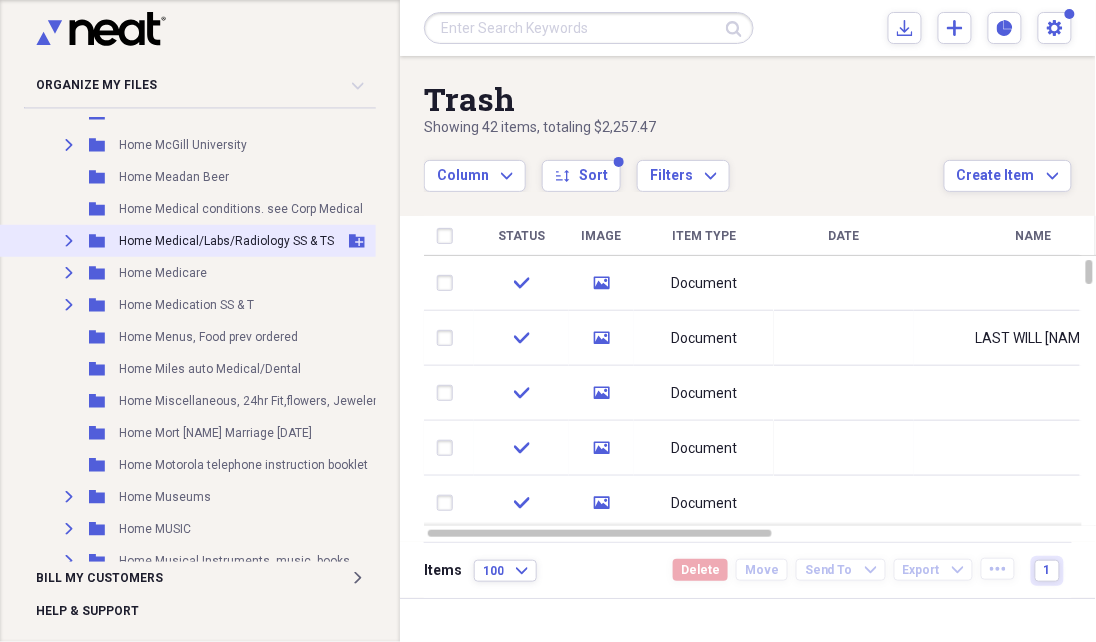 click 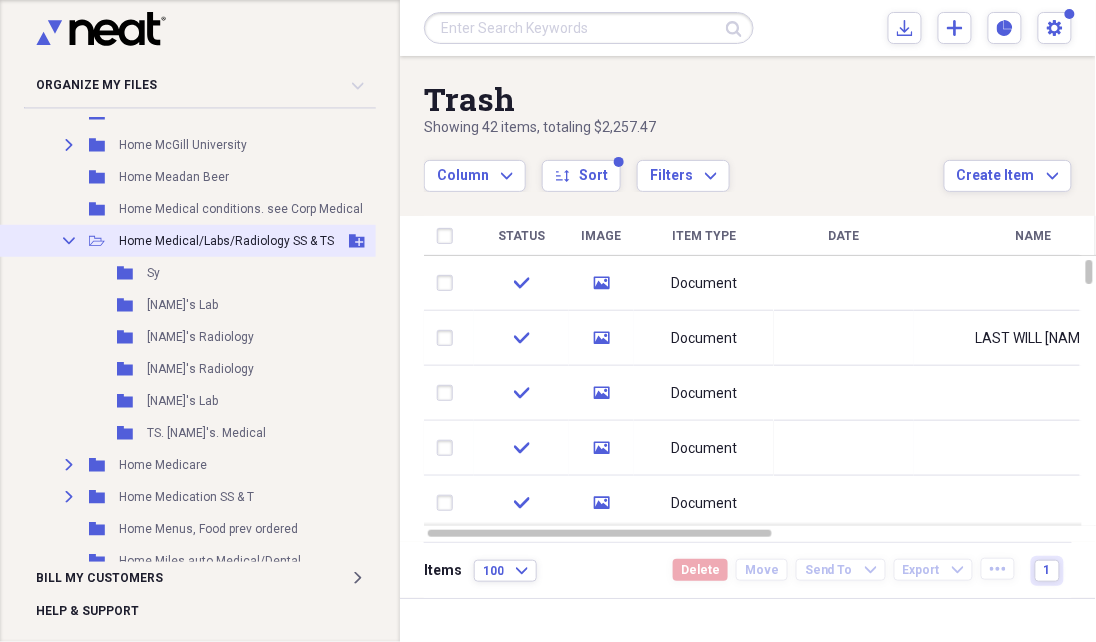click on "Add Folder" 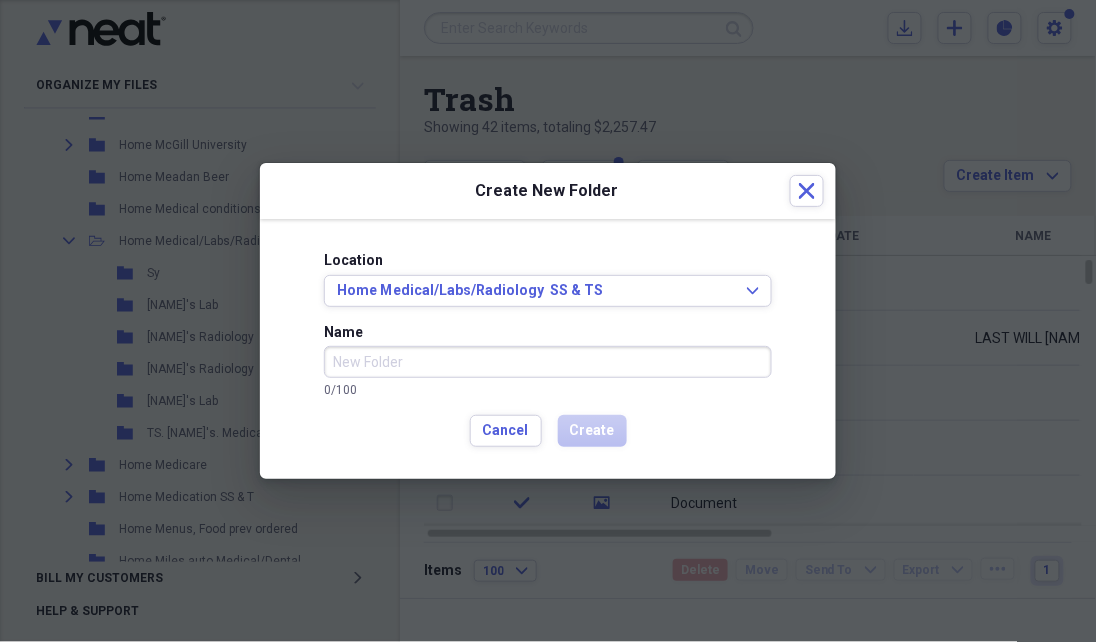 click on "Name" at bounding box center [548, 362] 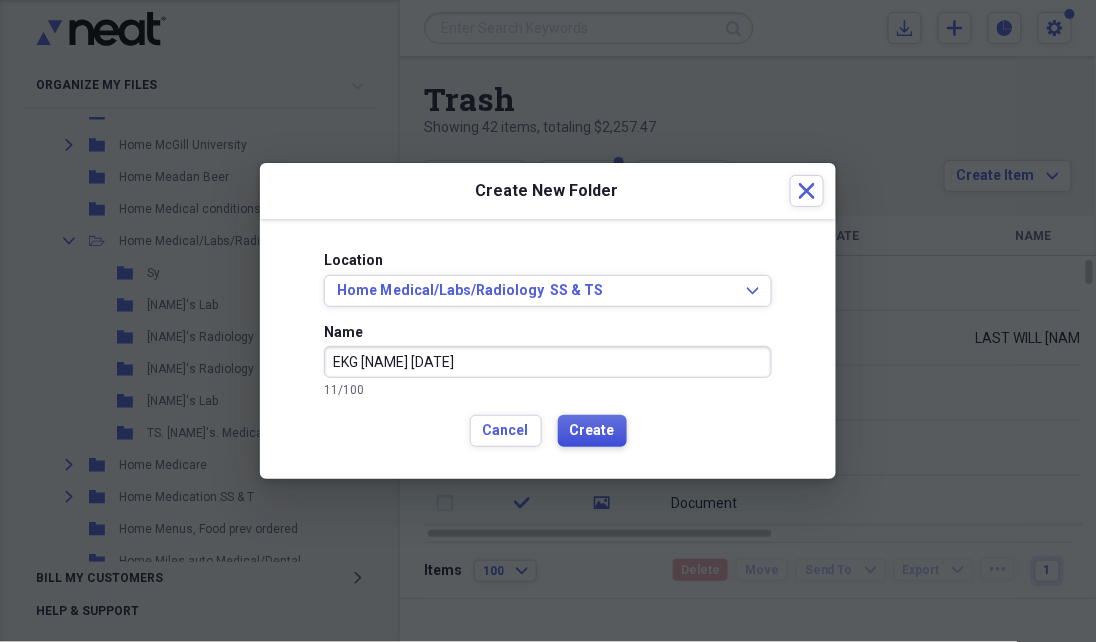 type on "EKG Sy 2014" 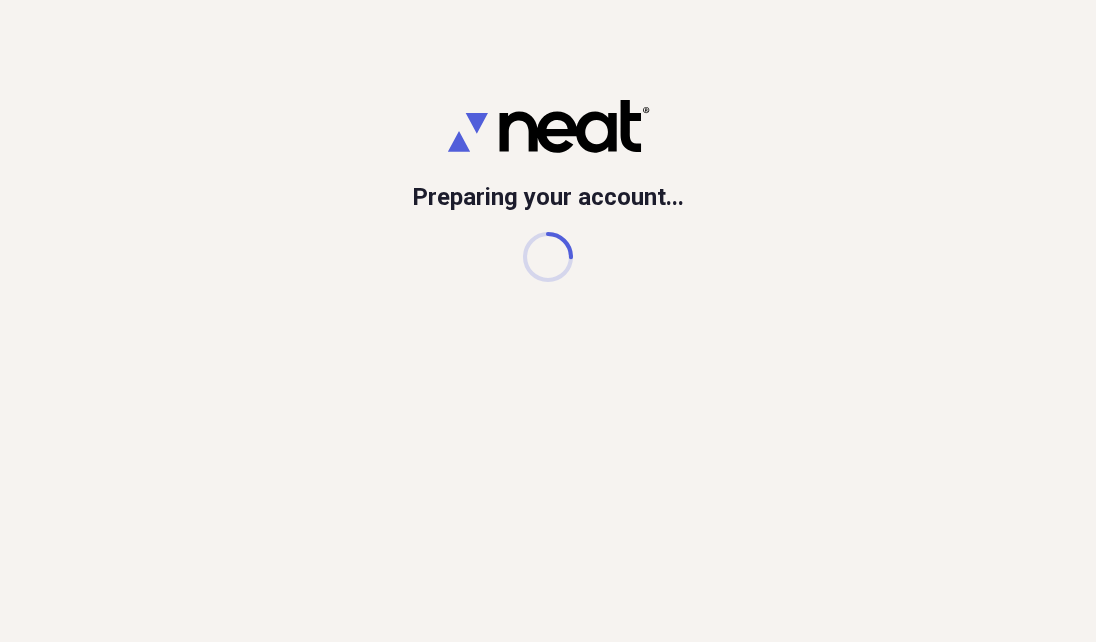 scroll, scrollTop: 0, scrollLeft: 0, axis: both 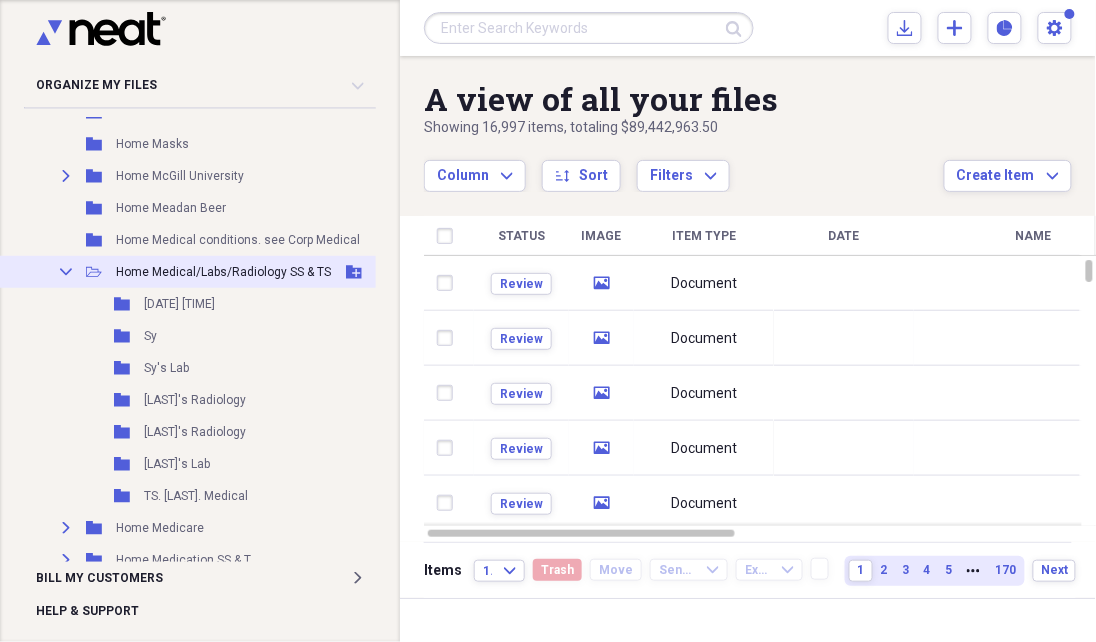 click on "Collapse" 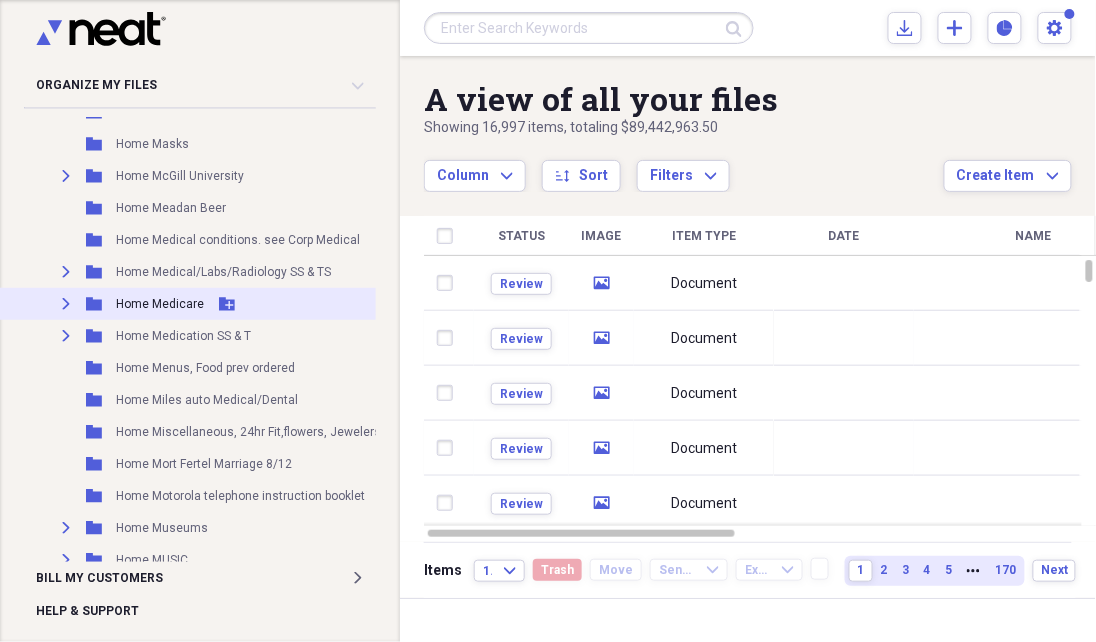 click 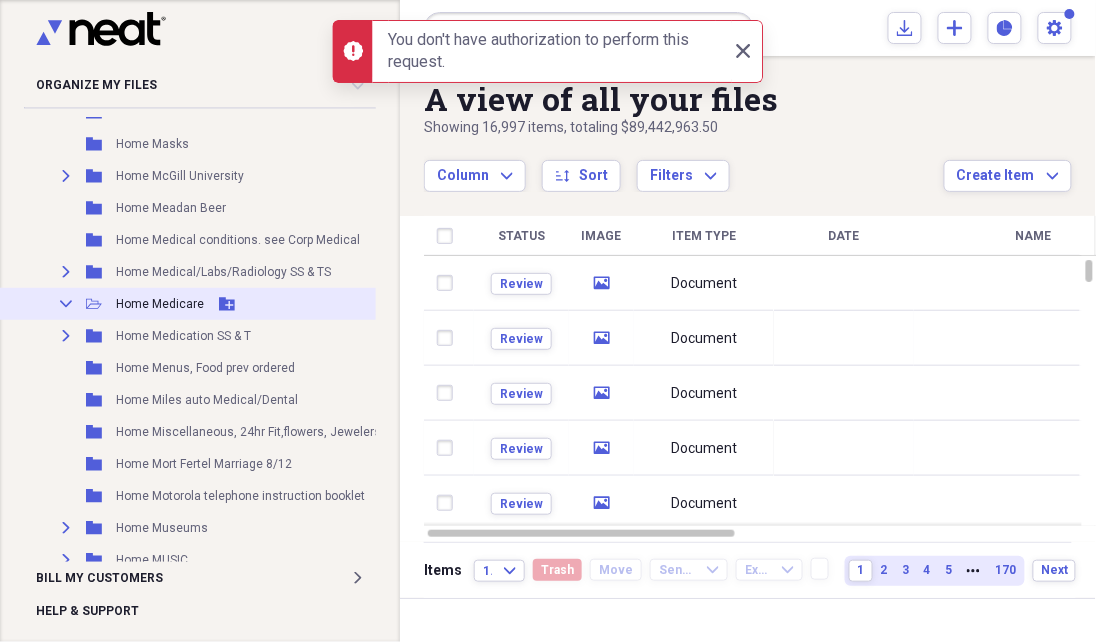click 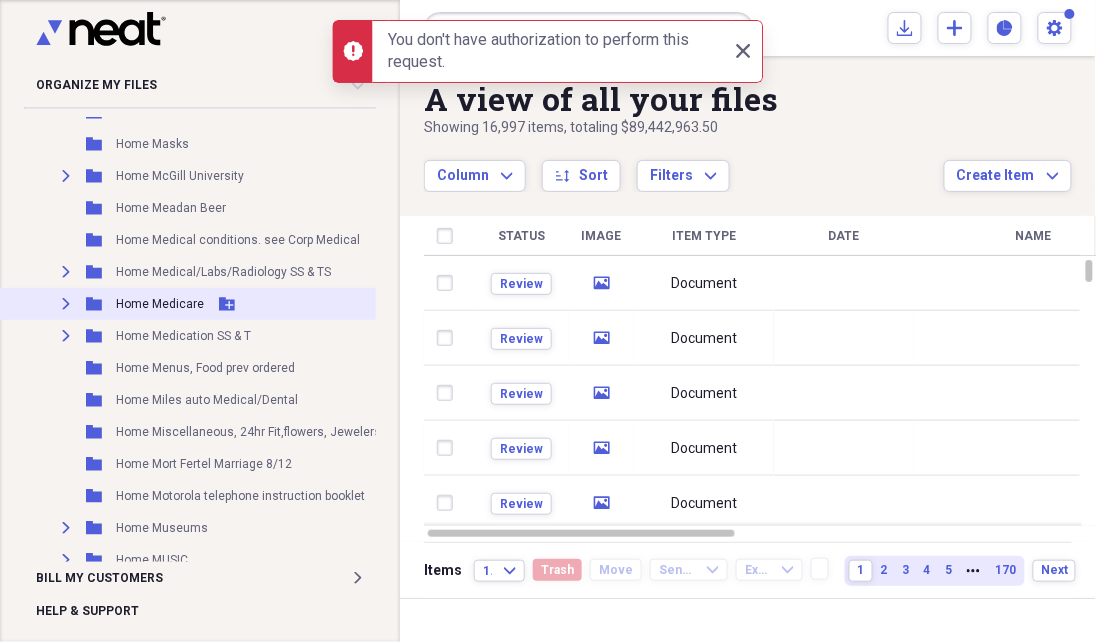 click 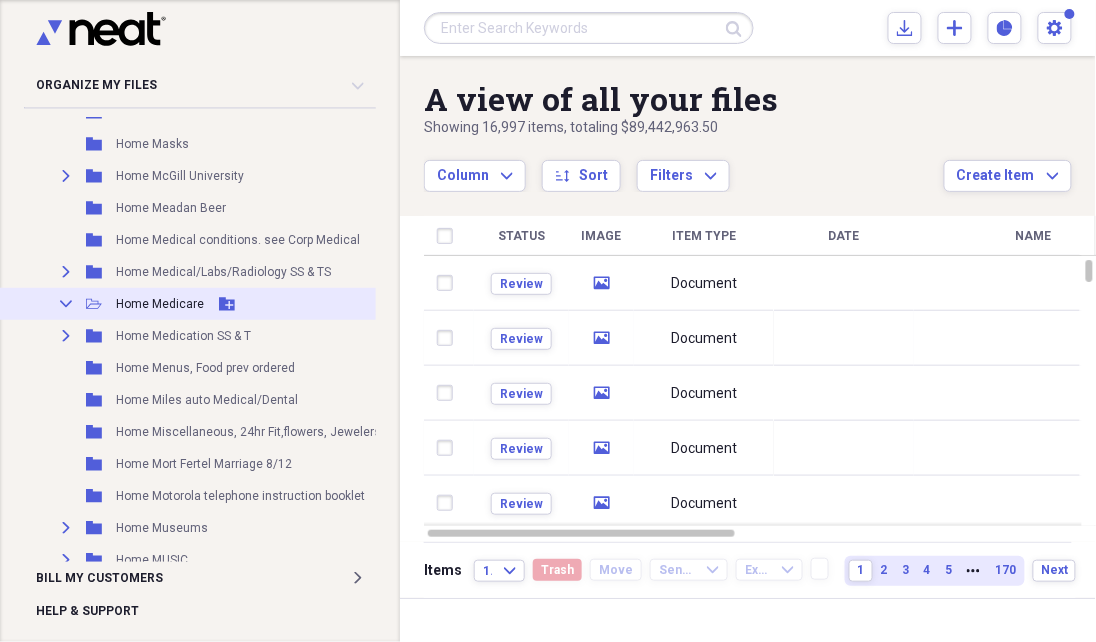 click on "Home Medicare" at bounding box center [160, 304] 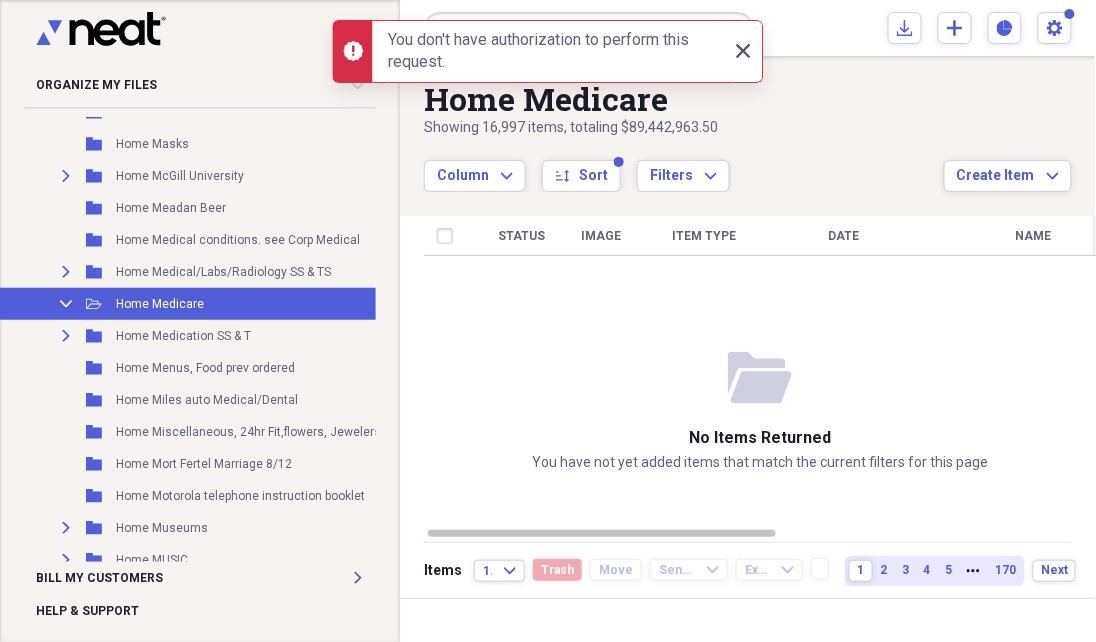 click on "Close" 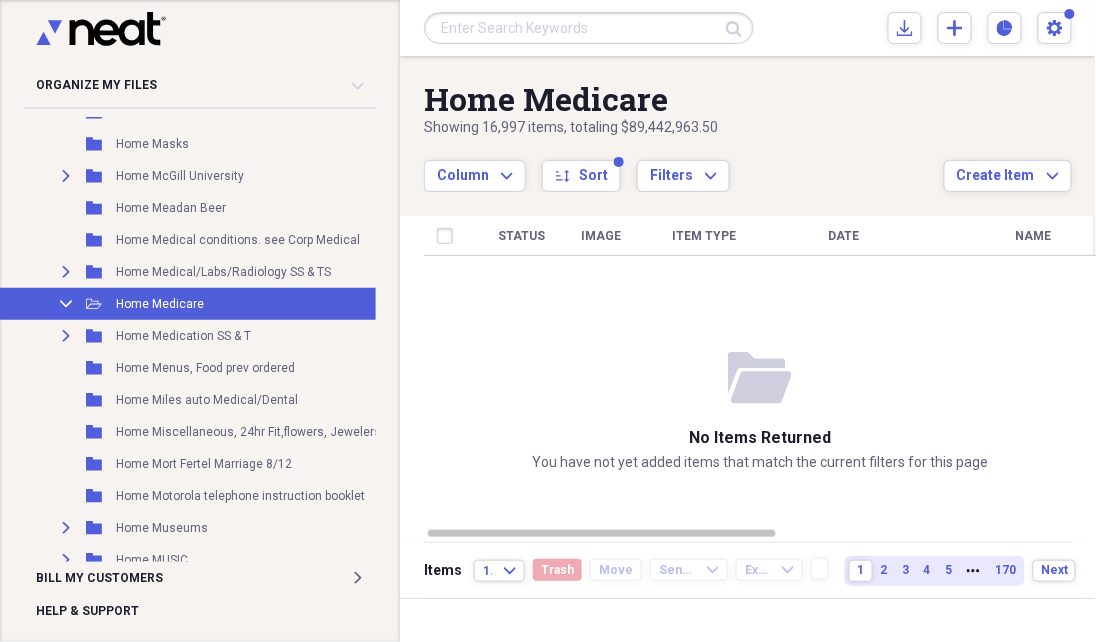 click at bounding box center [589, 28] 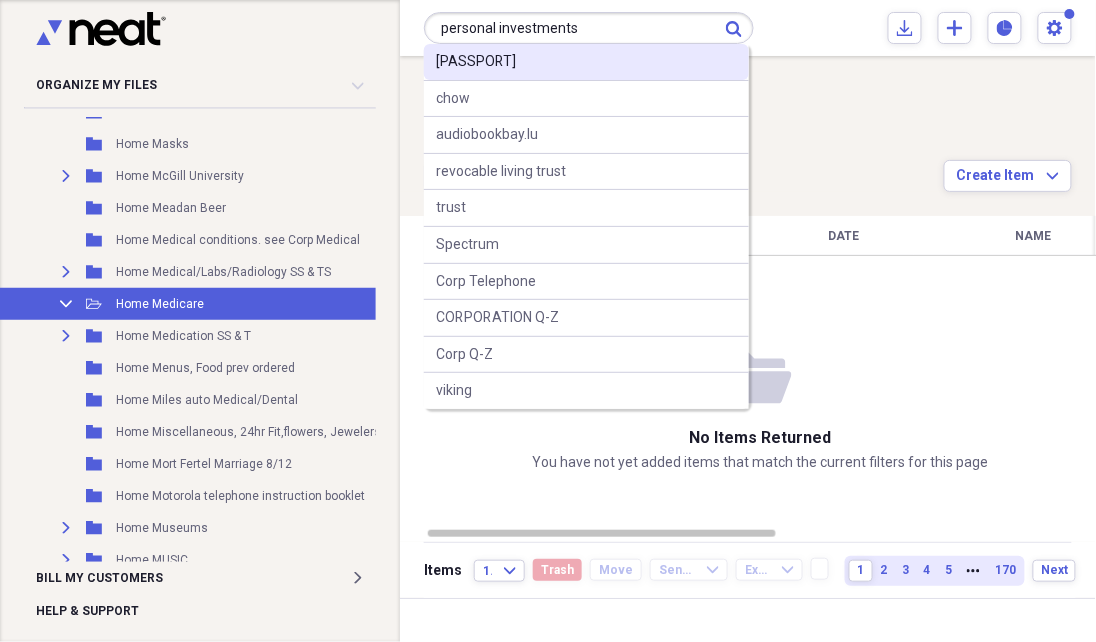 type on "personal investments" 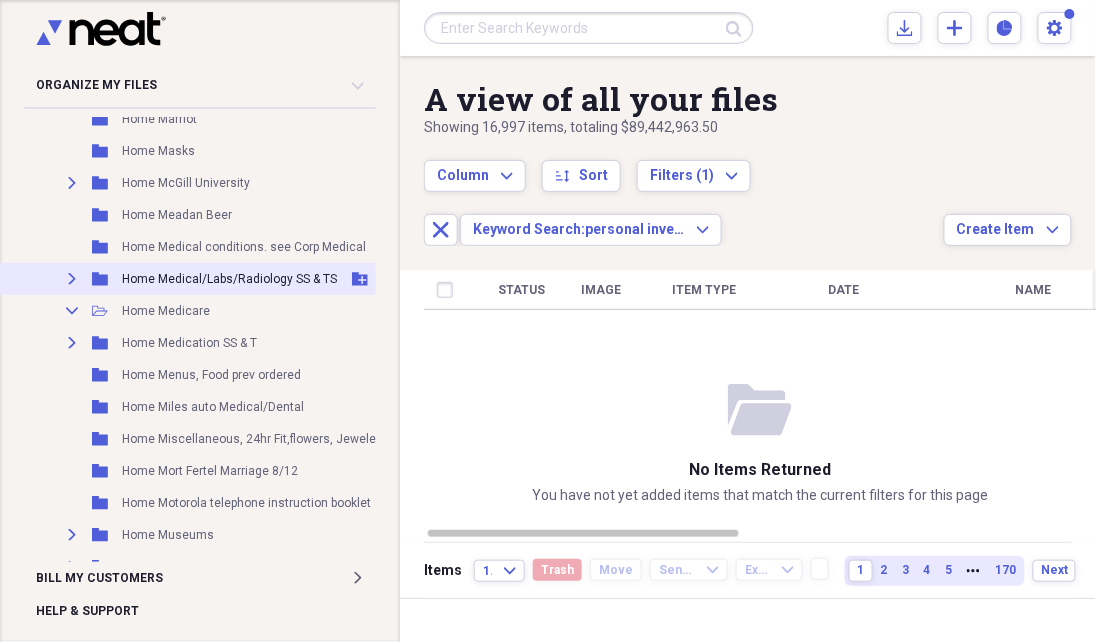 scroll, scrollTop: 590, scrollLeft: 1, axis: both 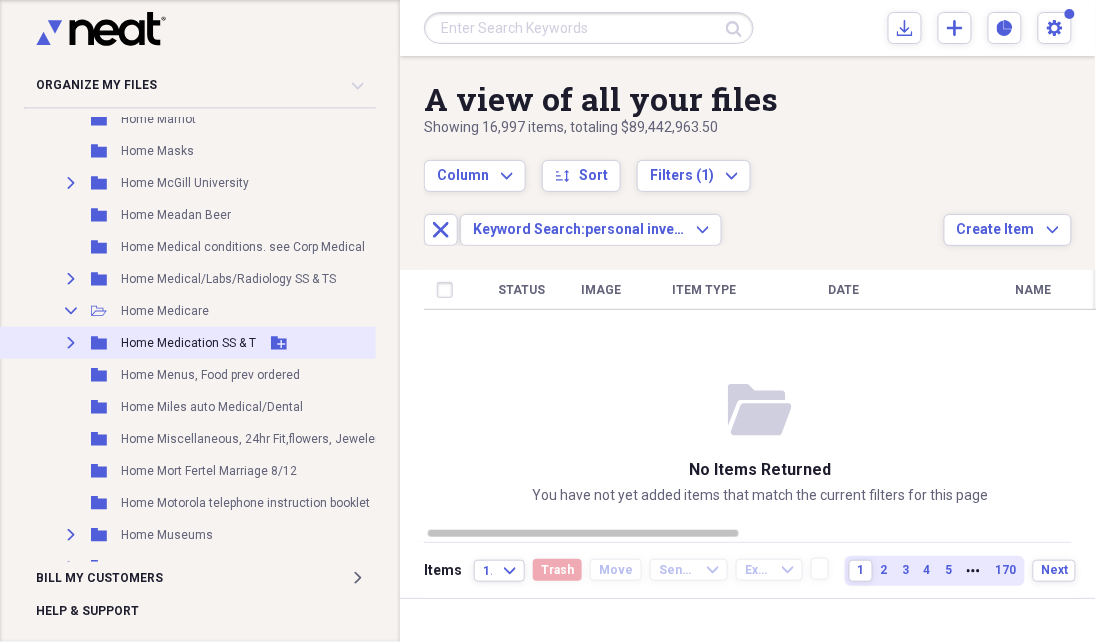 click on "Expand" 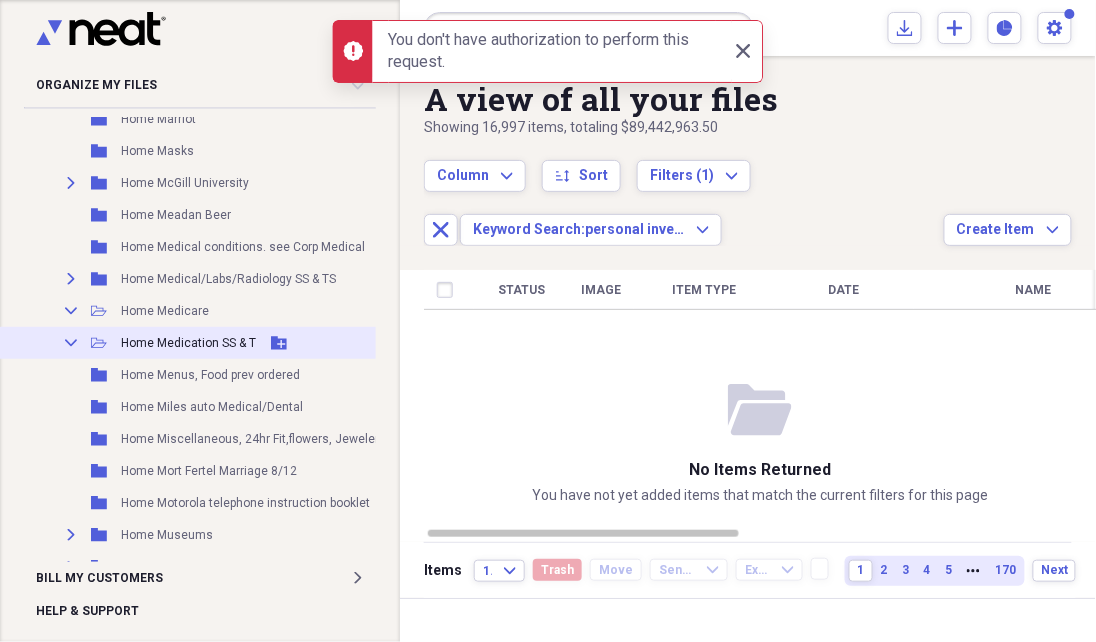 click on "Collapse" 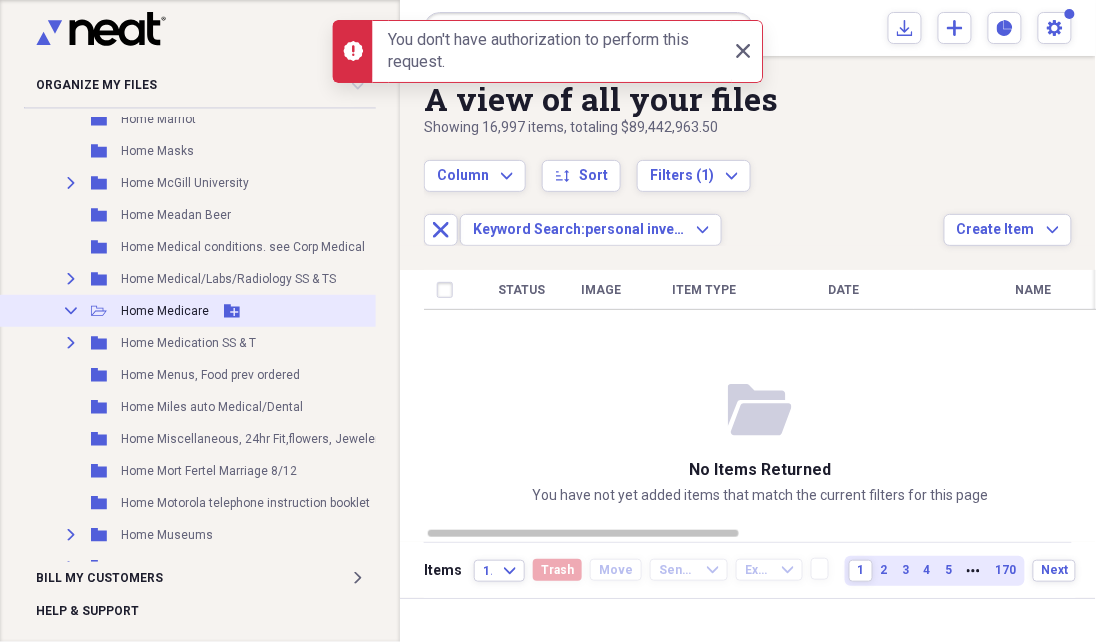 drag, startPoint x: 73, startPoint y: 304, endPoint x: 58, endPoint y: 319, distance: 21.213203 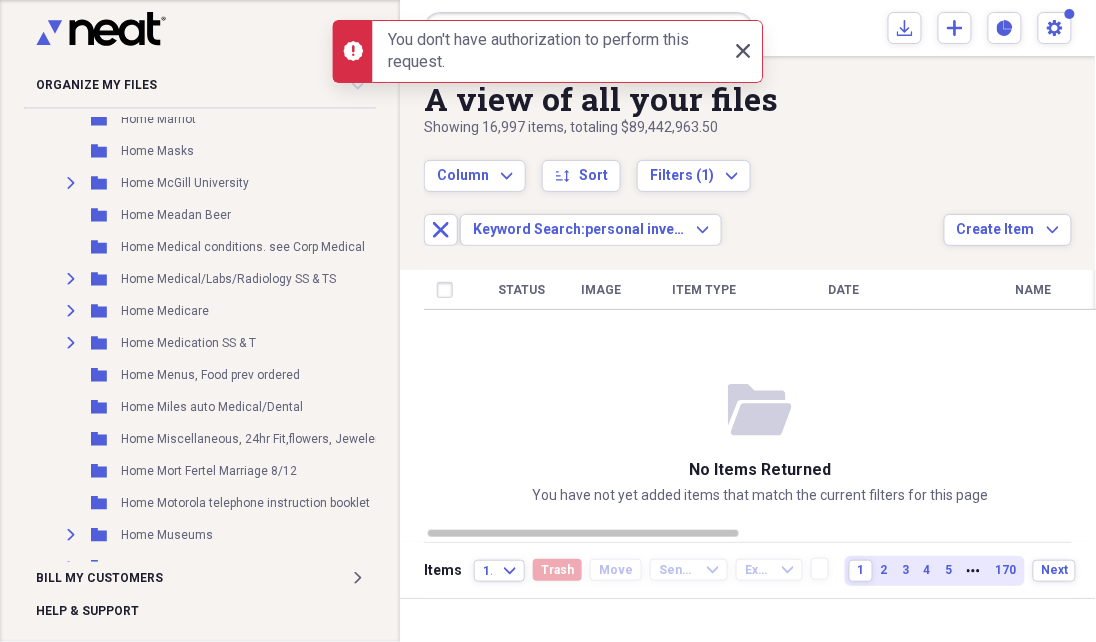 click 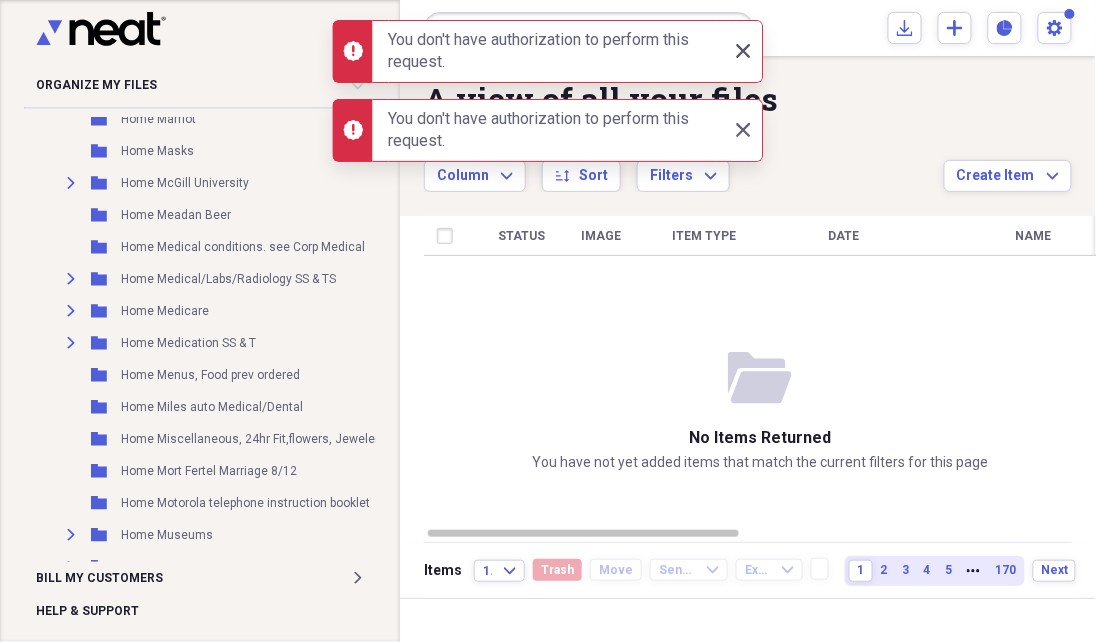 click 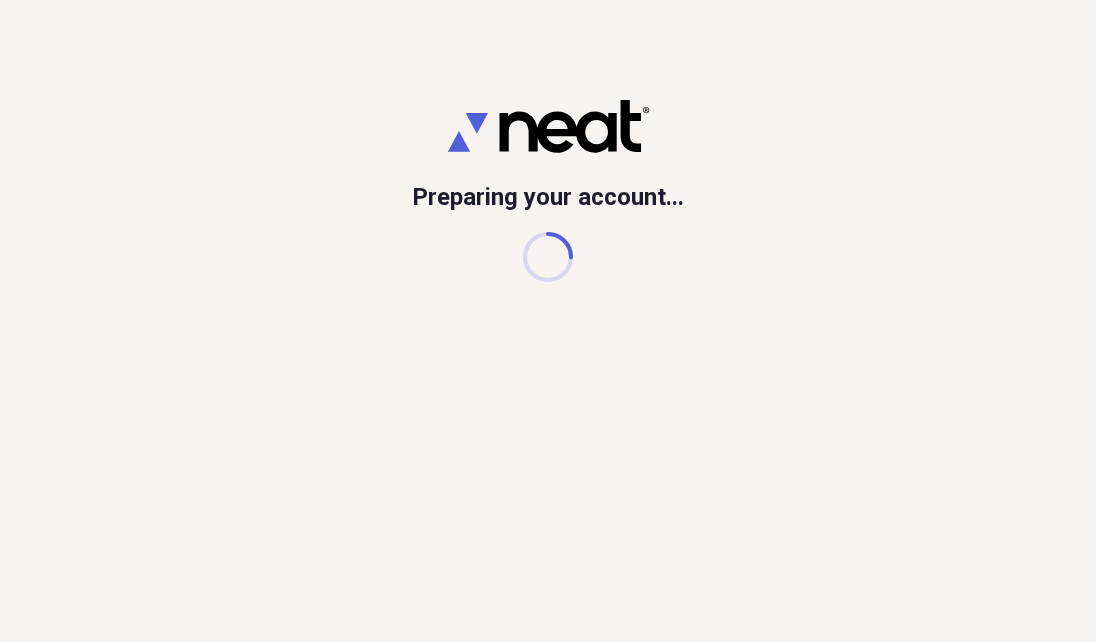 scroll, scrollTop: 0, scrollLeft: 0, axis: both 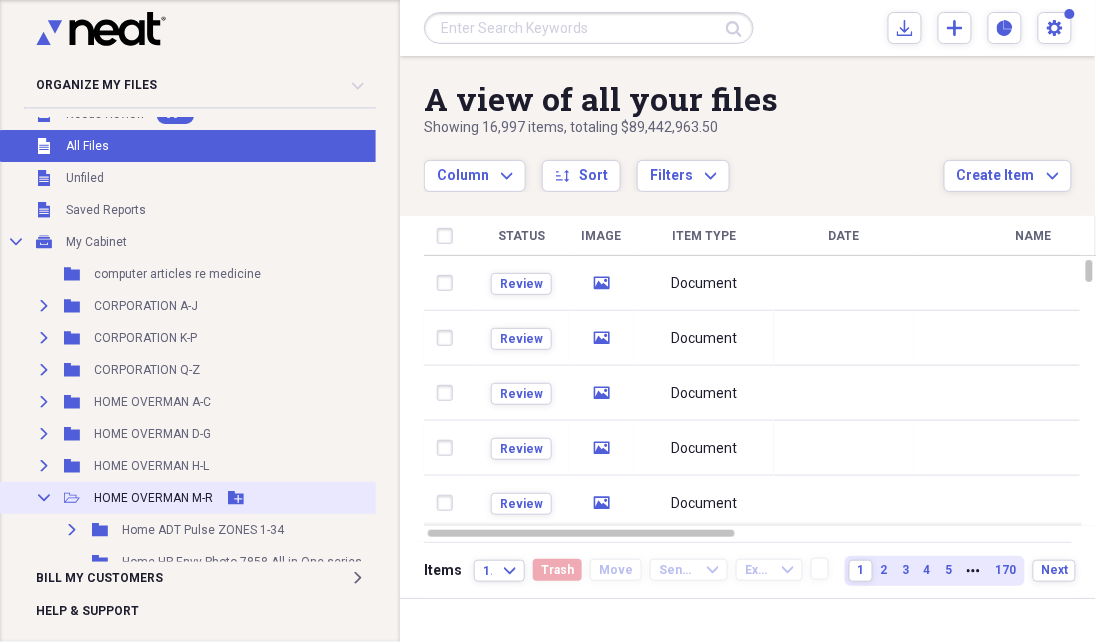 click on "Collapse" 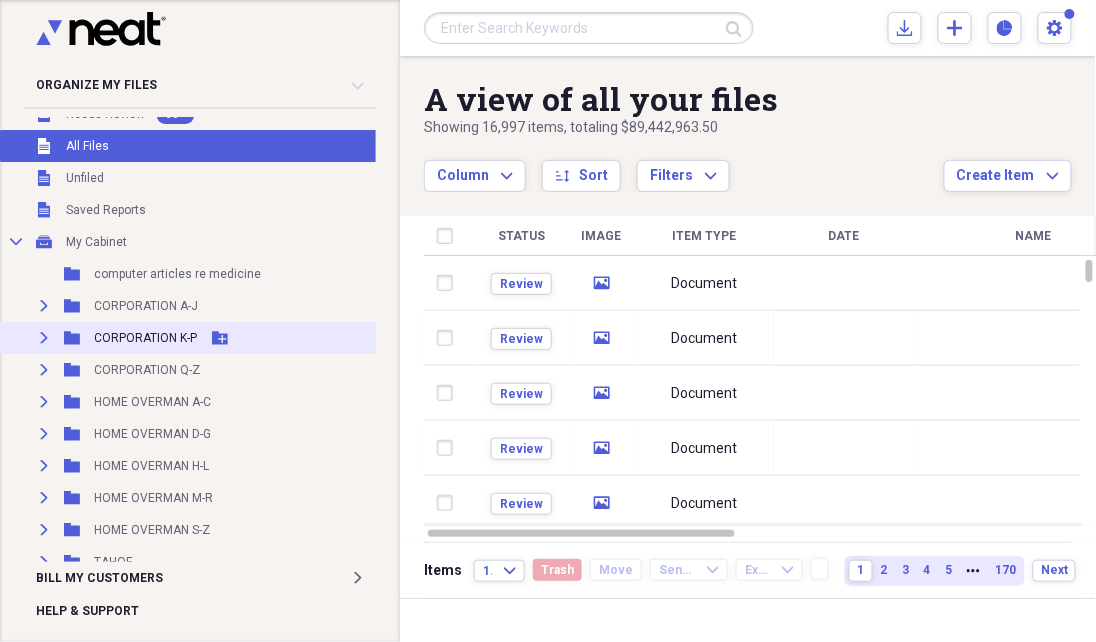 click on "Expand" 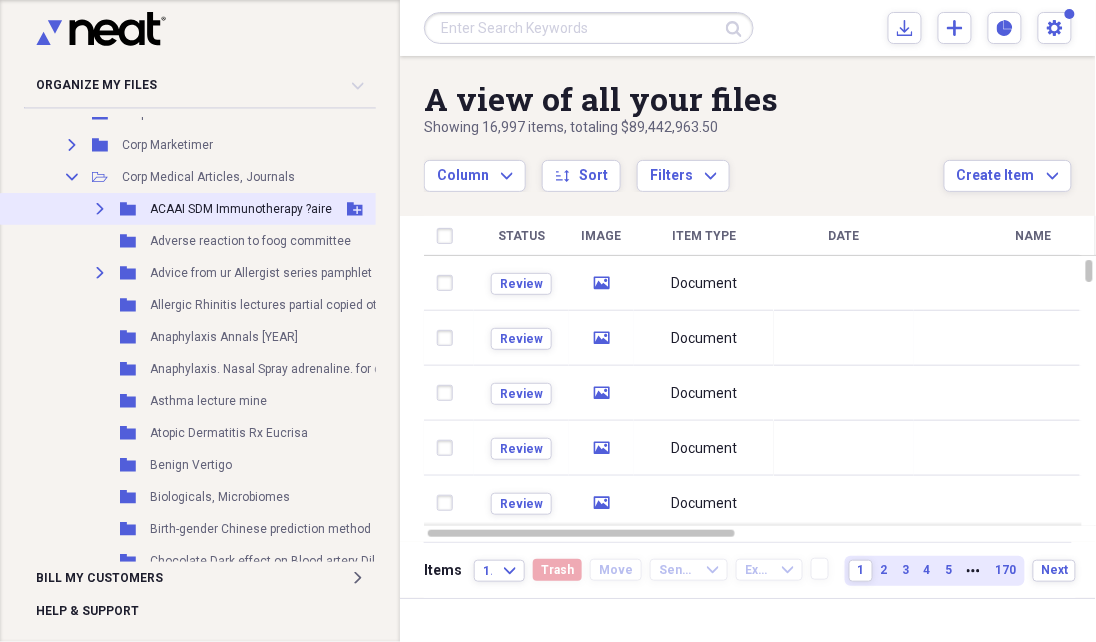 scroll, scrollTop: 512, scrollLeft: 0, axis: vertical 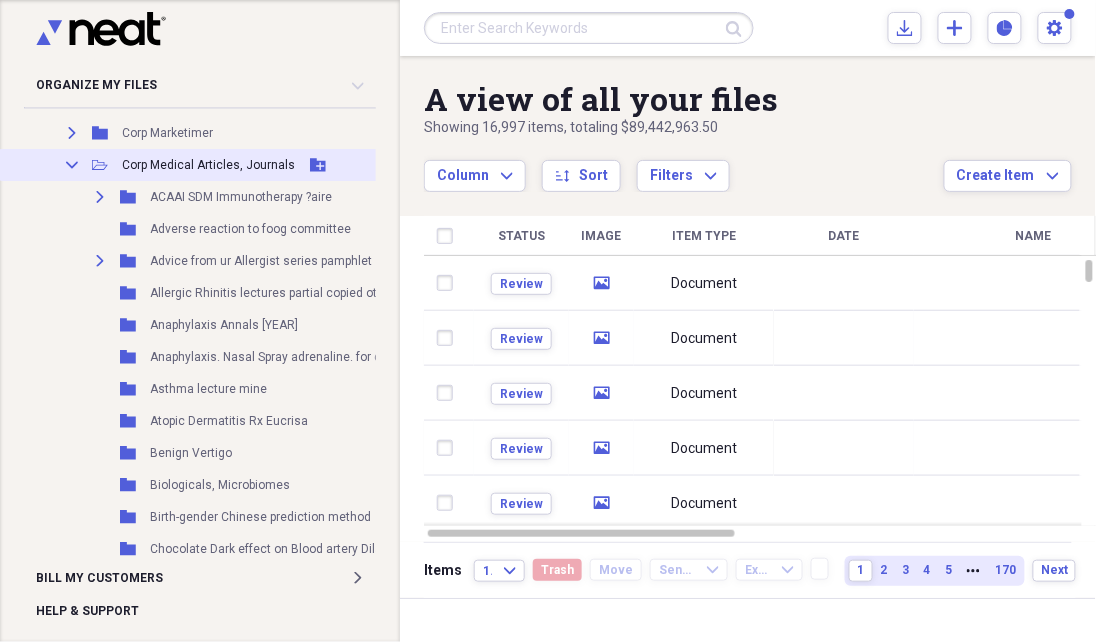 click on "Collapse" 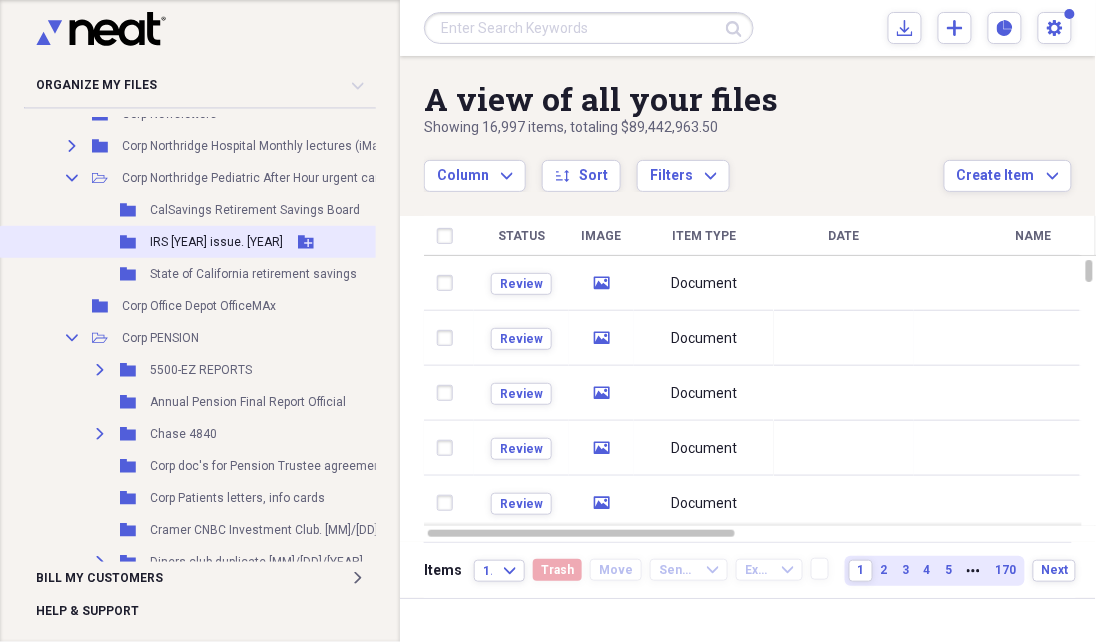 scroll, scrollTop: 748, scrollLeft: 0, axis: vertical 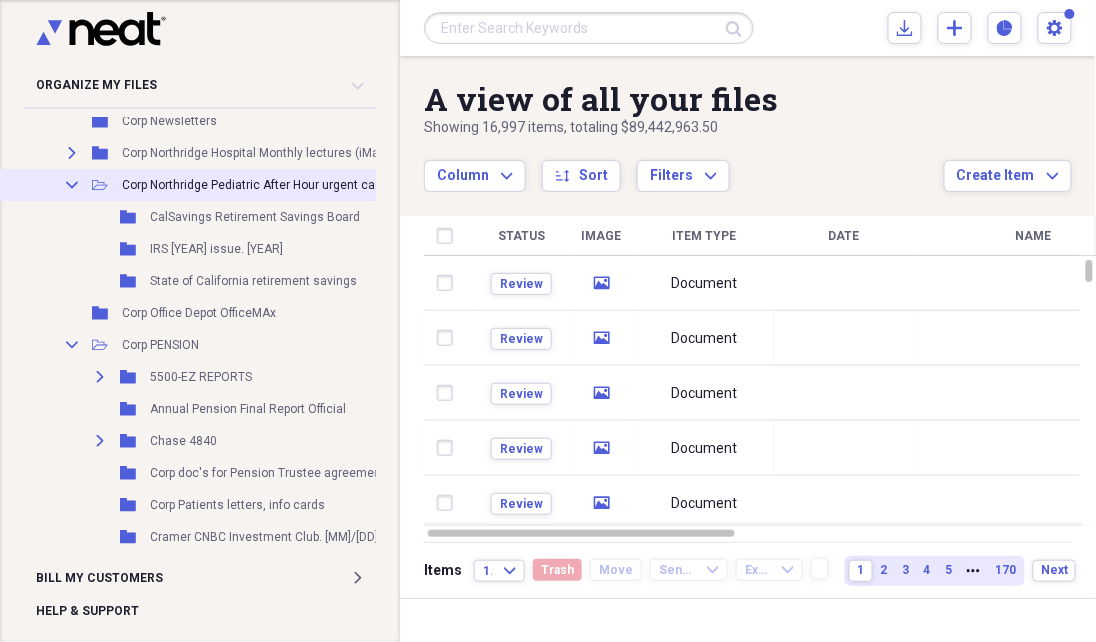 click 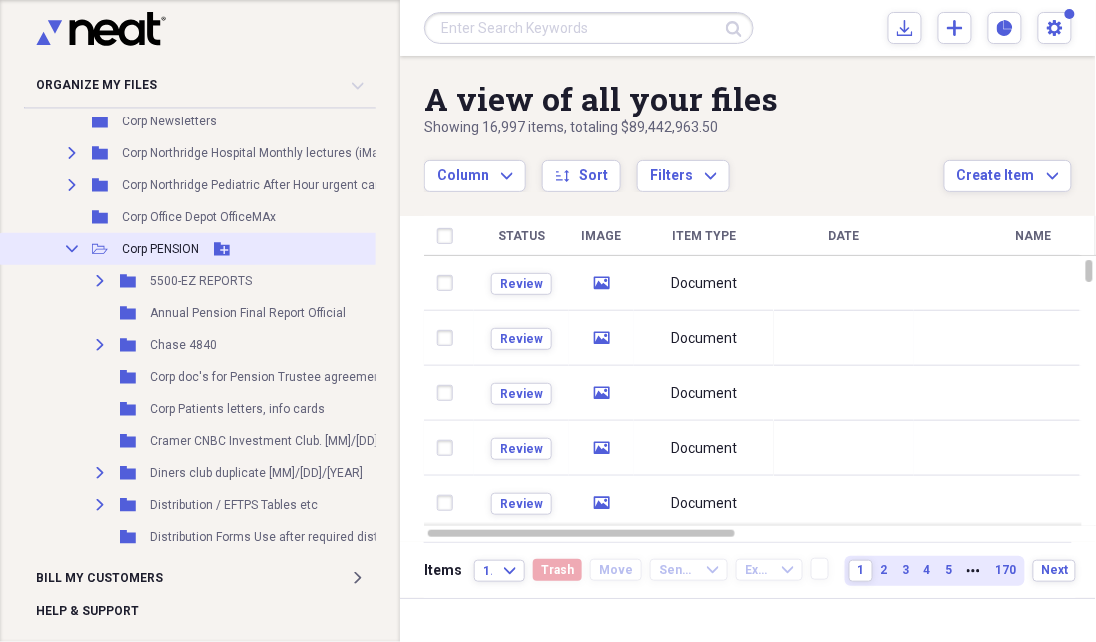 click on "Collapse" 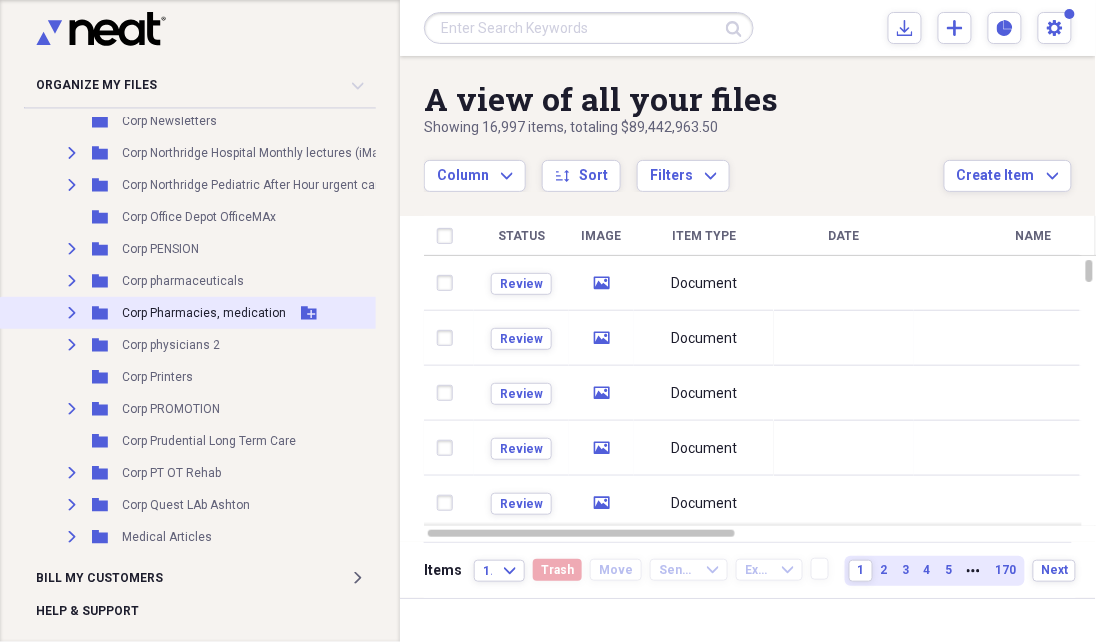 click 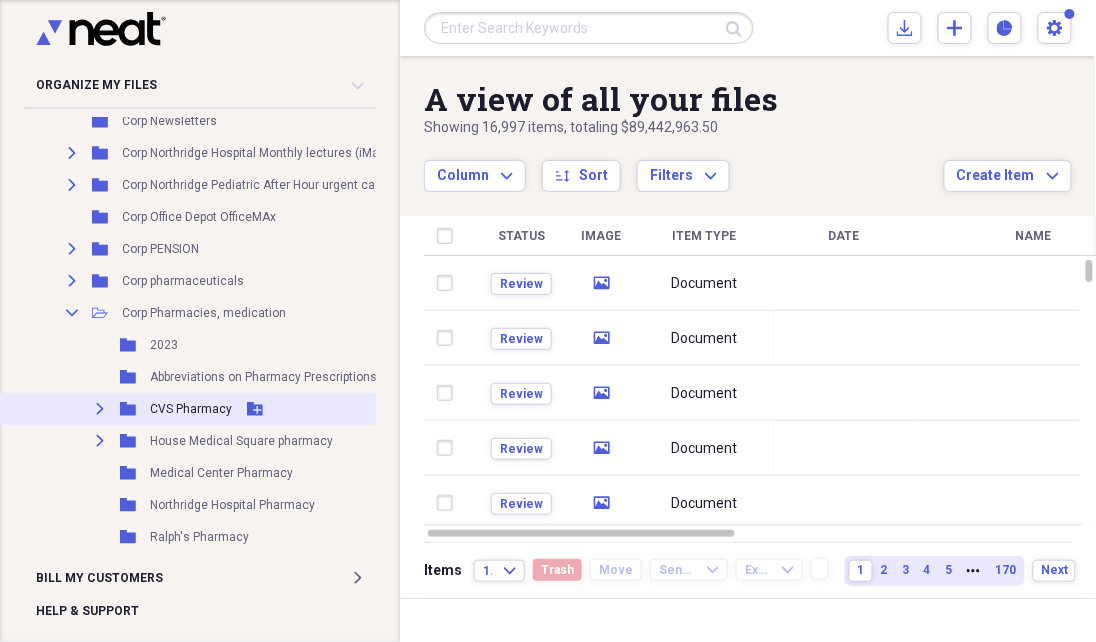 click 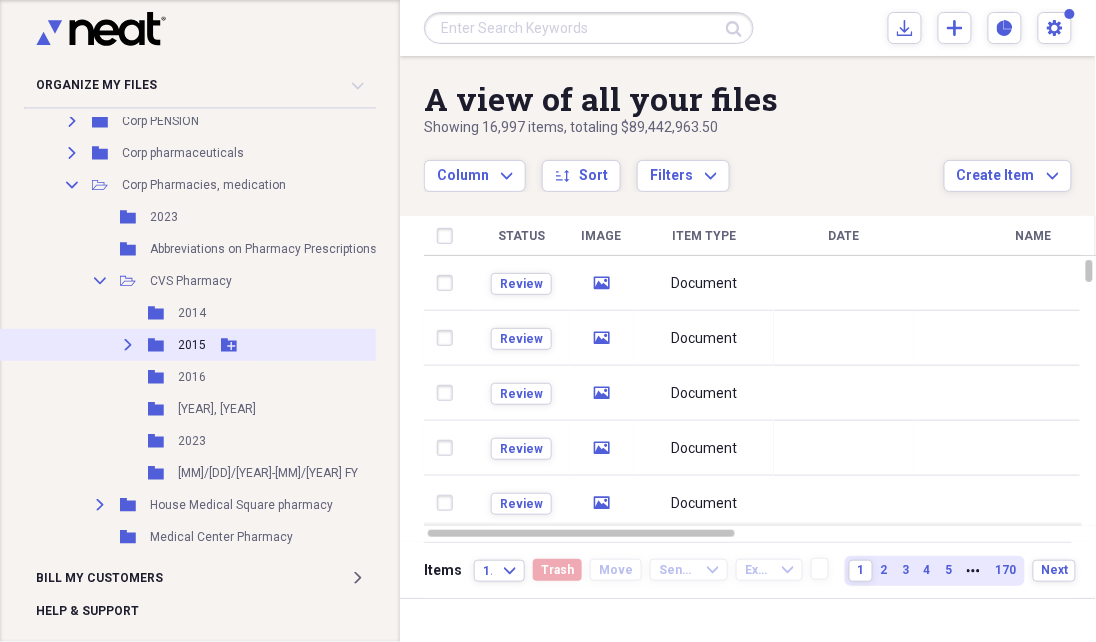 scroll, scrollTop: 877, scrollLeft: 0, axis: vertical 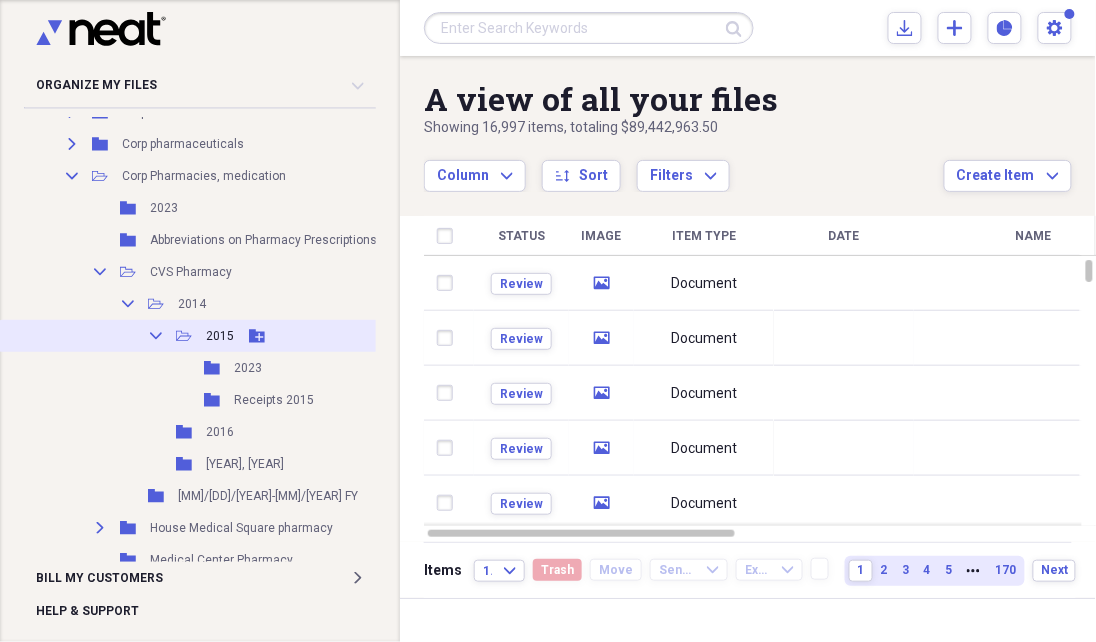 click on "Collapse" 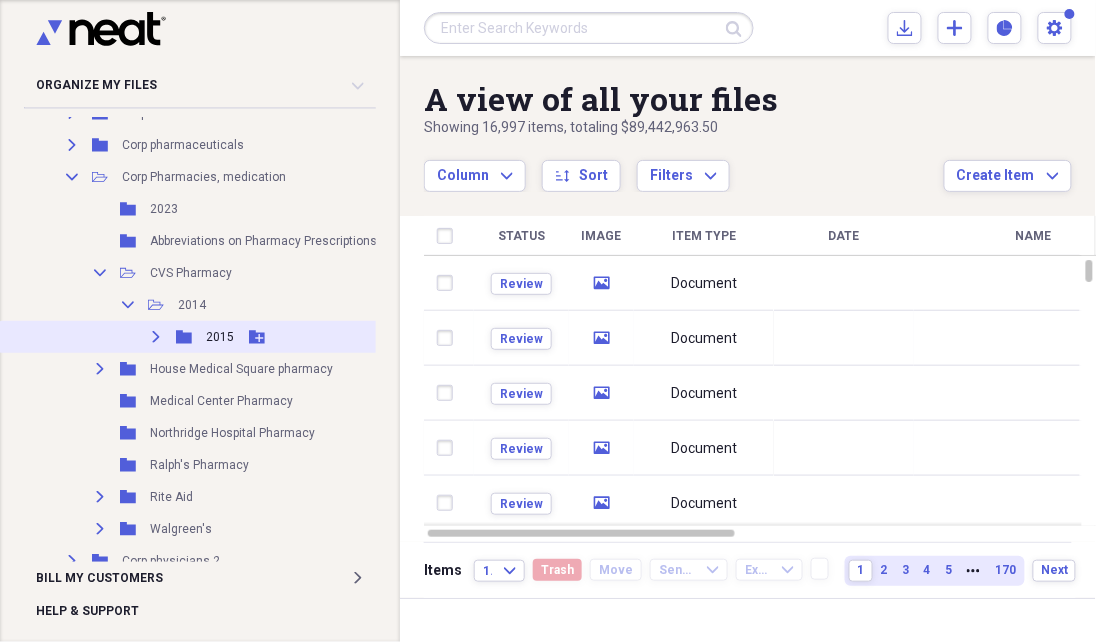 scroll, scrollTop: 886, scrollLeft: 0, axis: vertical 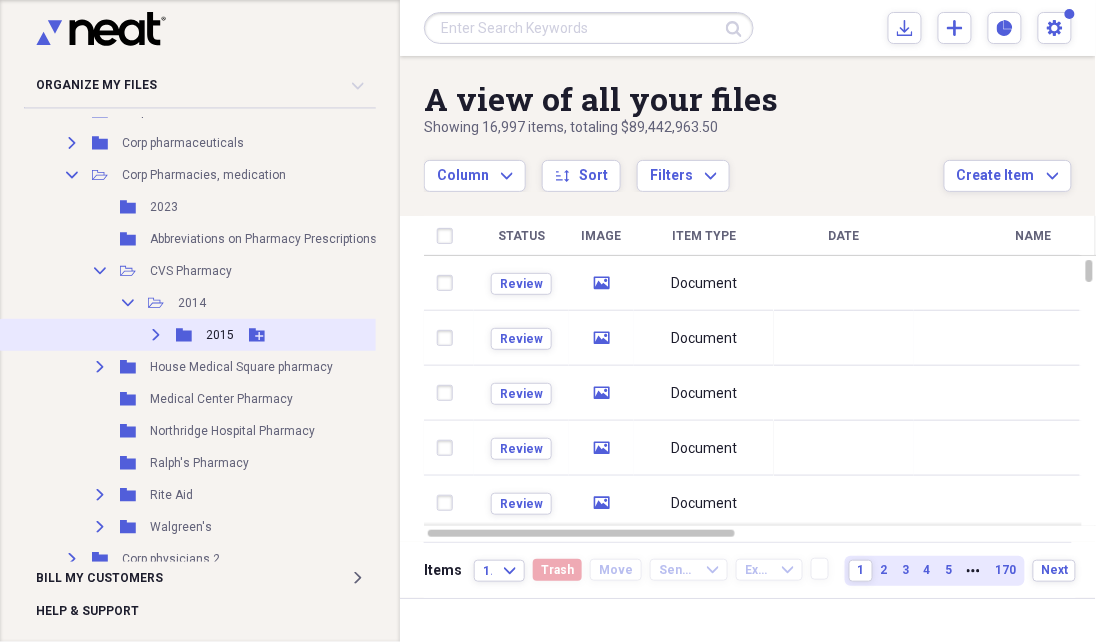 click on "Expand" 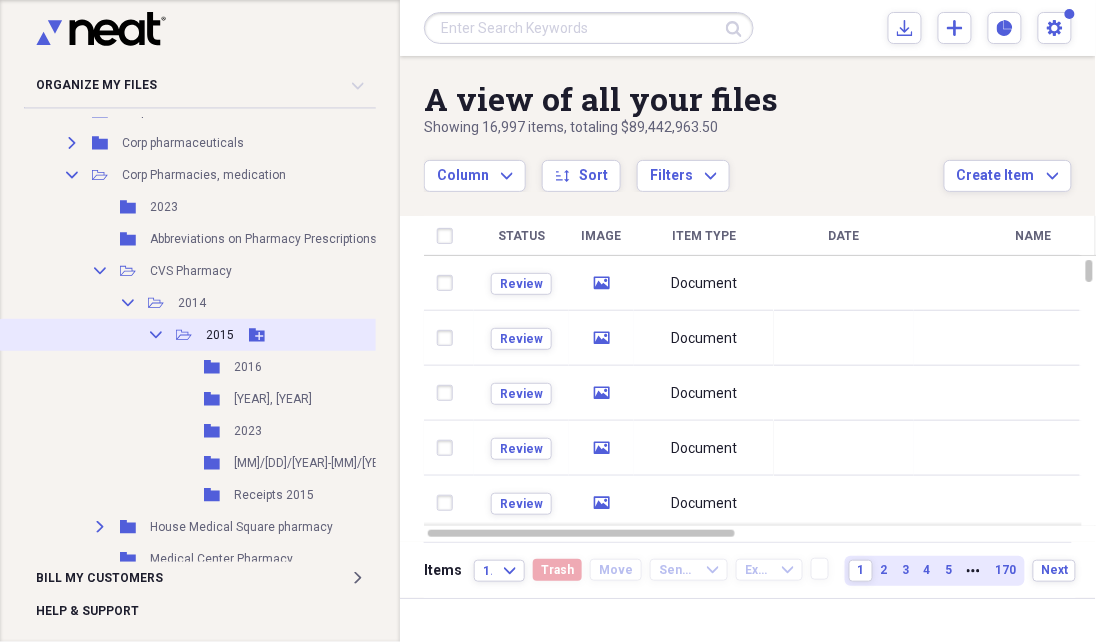 click on "Collapse" 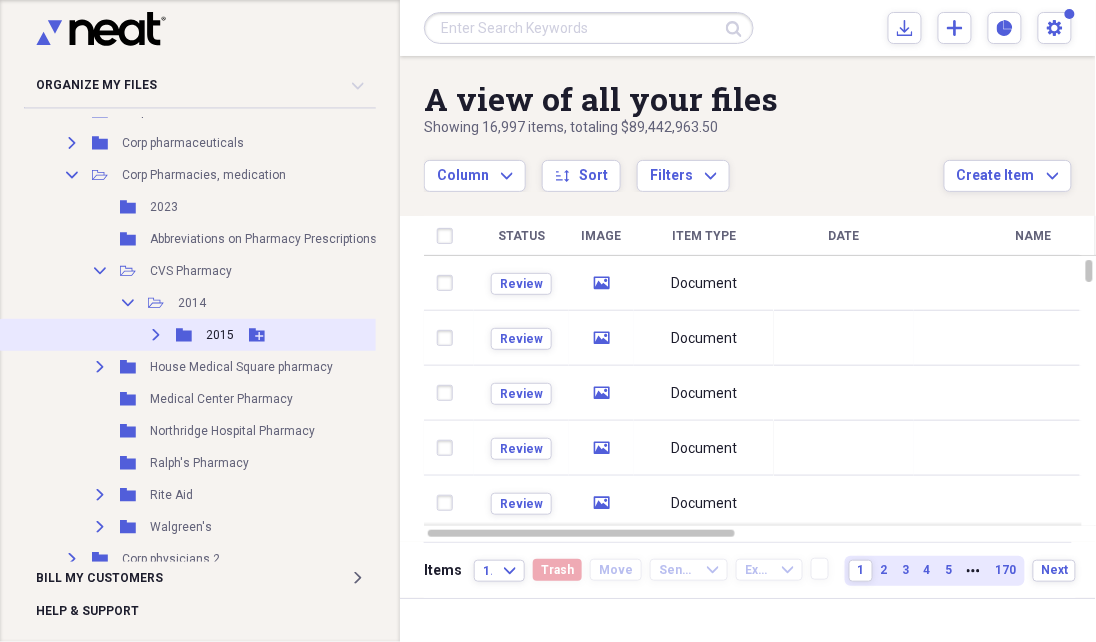 click 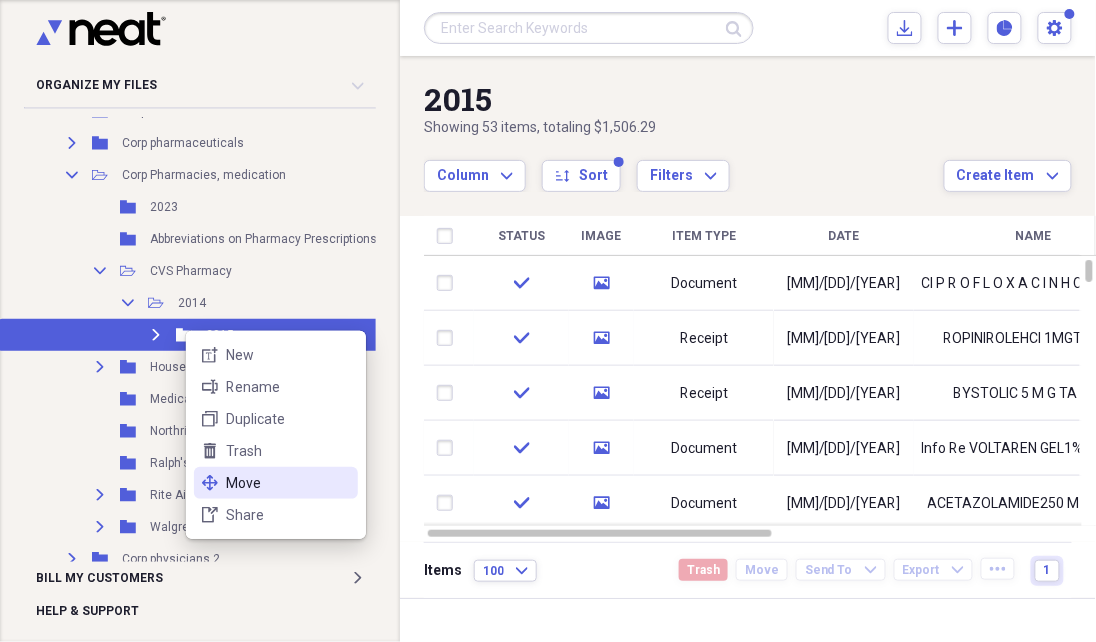 click on "Move" at bounding box center [288, 483] 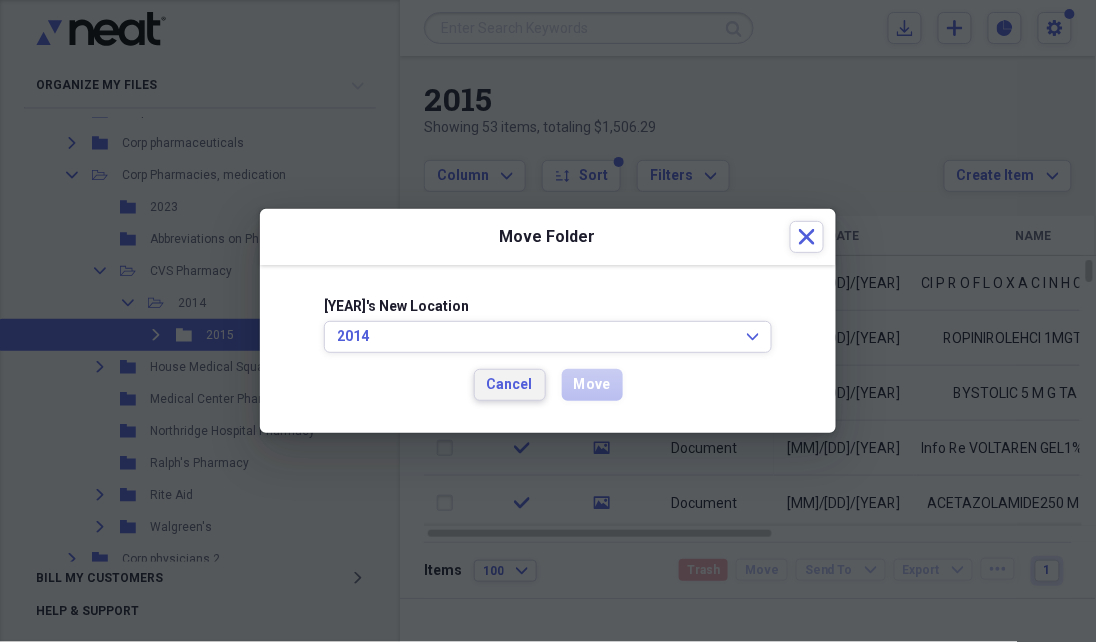 click on "Cancel" at bounding box center [510, 385] 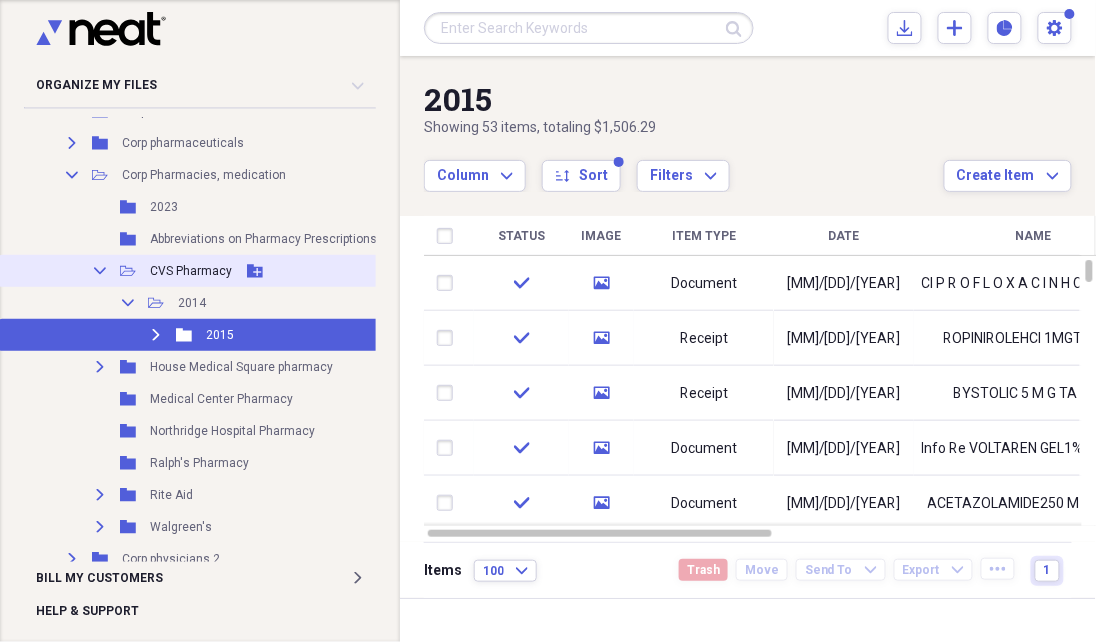 click 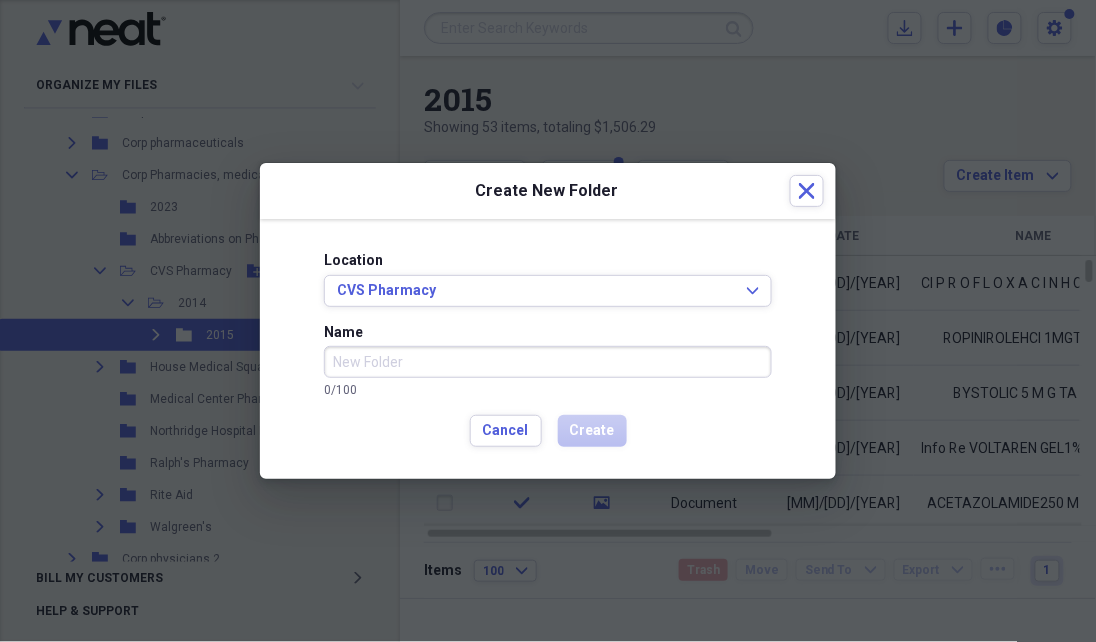 click on "Name" at bounding box center [548, 362] 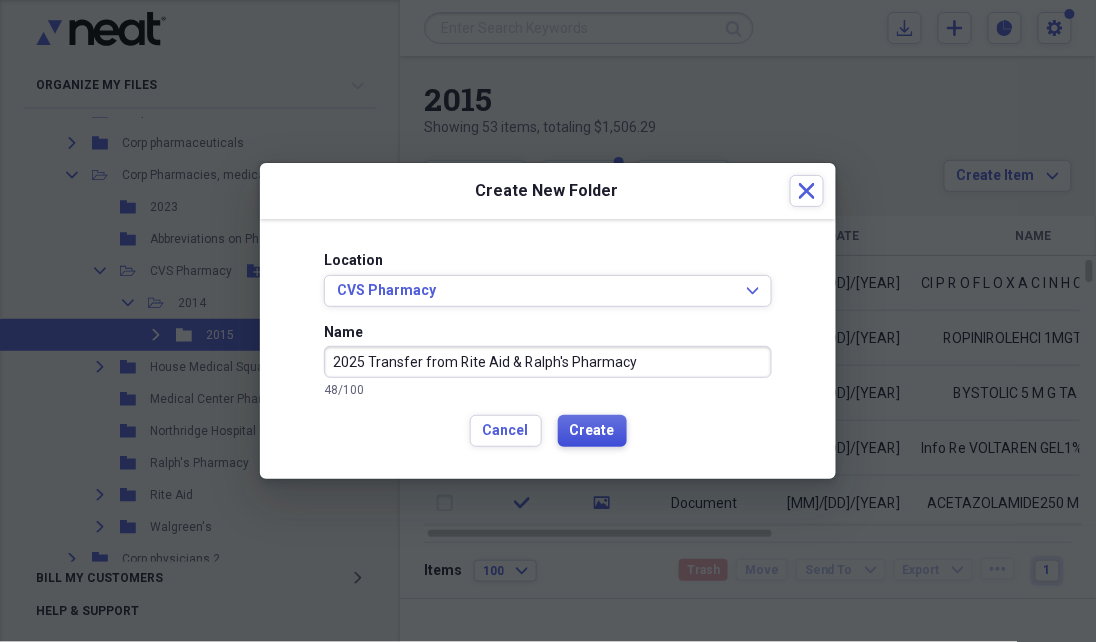 type on "2025   Transfer from Rite Aid & Ralph's Pharmacy" 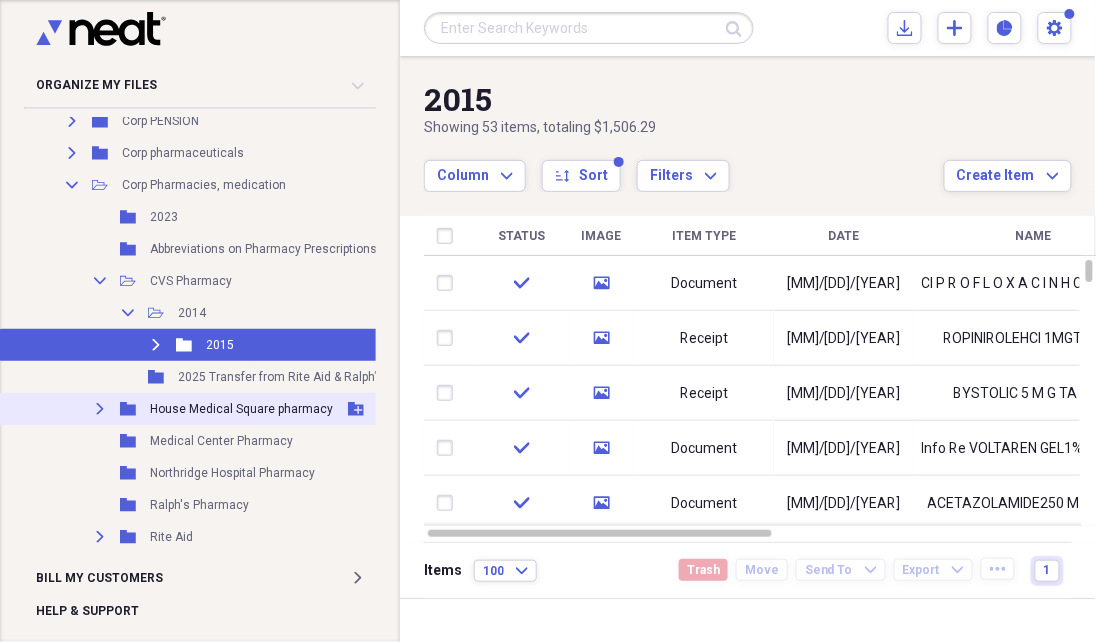 scroll, scrollTop: 874, scrollLeft: 0, axis: vertical 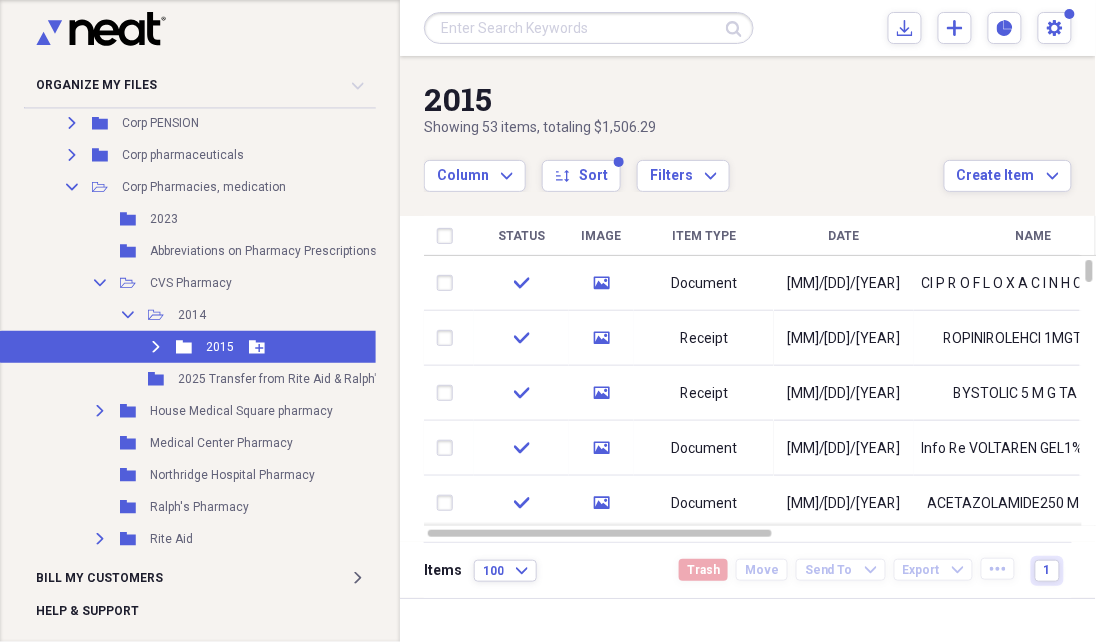 click on "Add Folder" at bounding box center [257, 347] 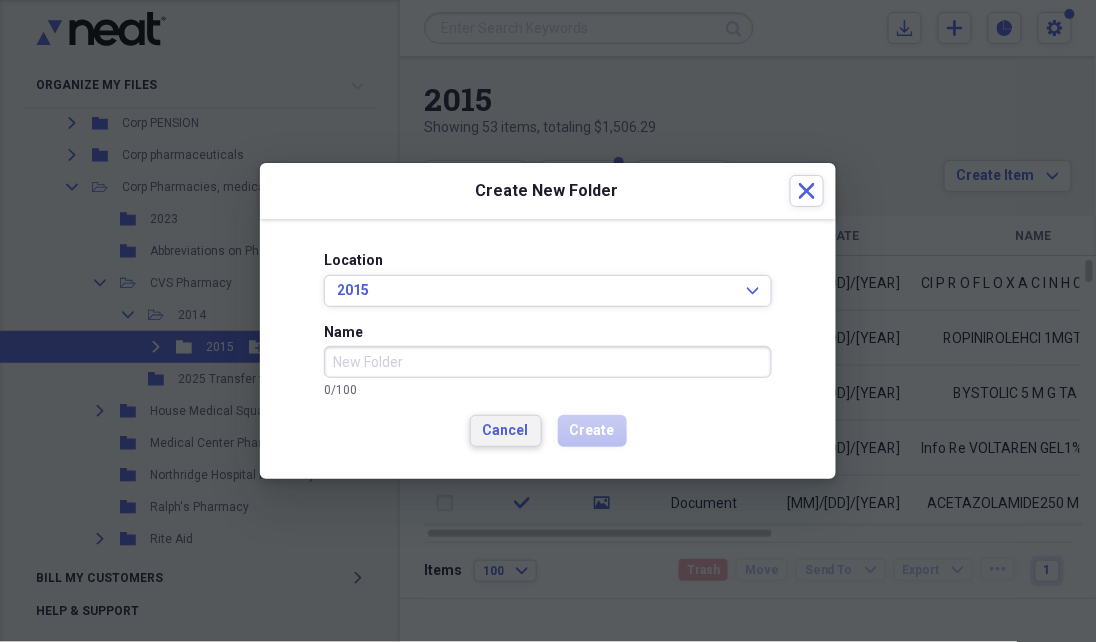 click on "Cancel" at bounding box center (506, 431) 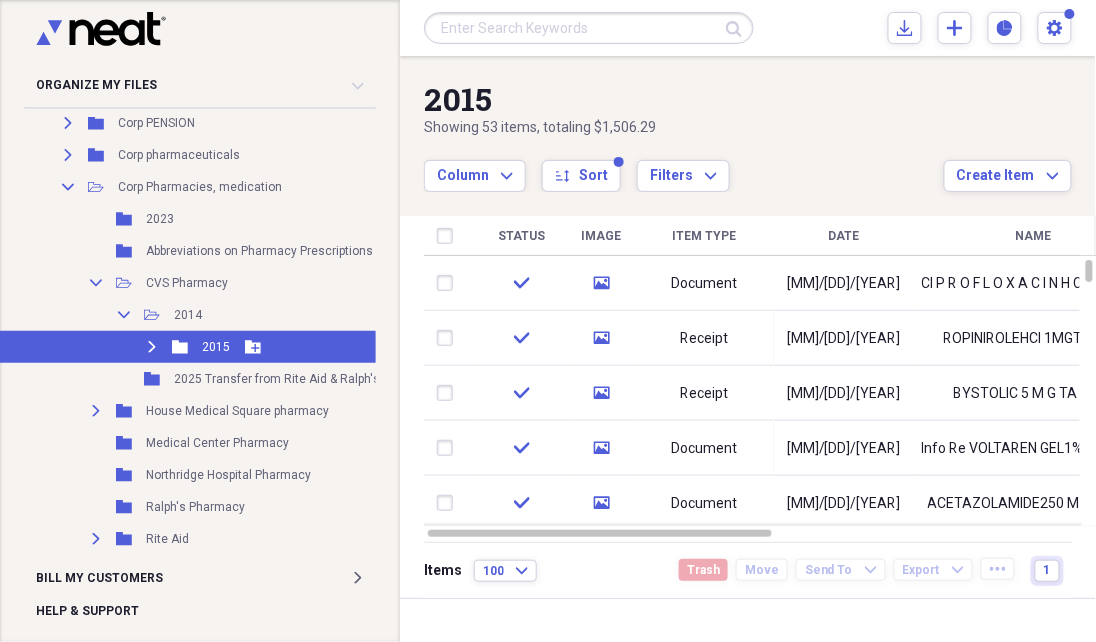 scroll, scrollTop: 874, scrollLeft: 0, axis: vertical 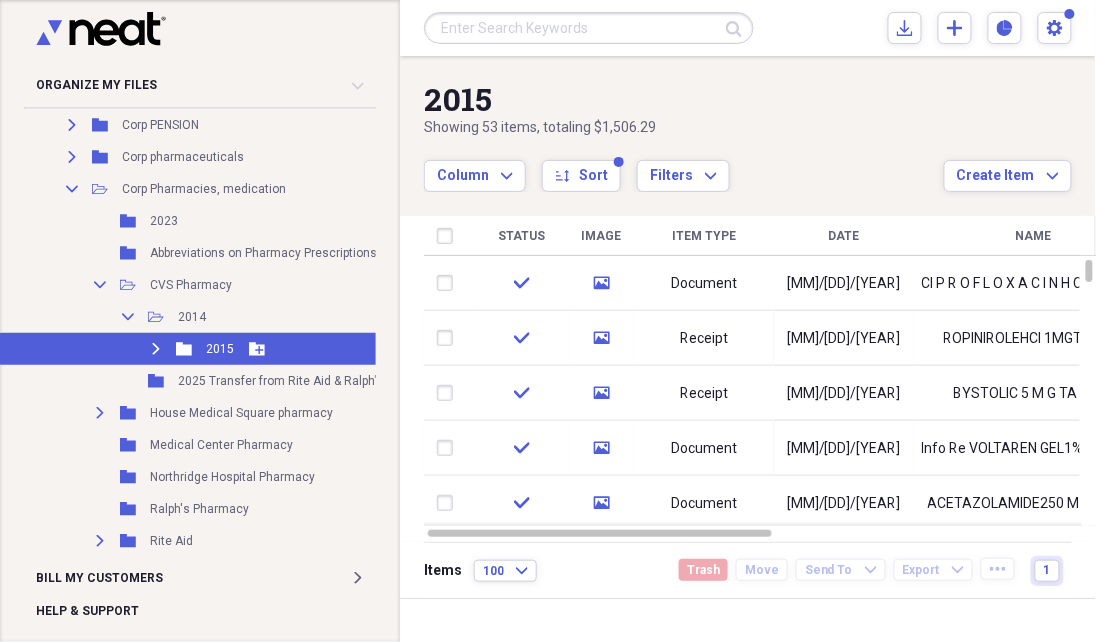 click on "Expand" 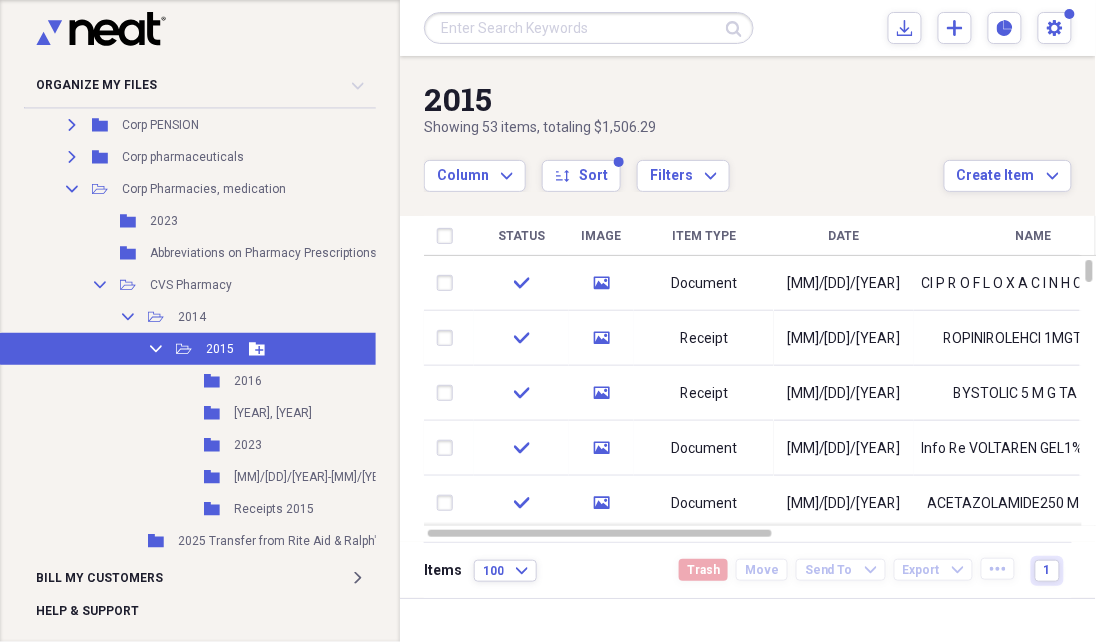 scroll, scrollTop: 874, scrollLeft: 0, axis: vertical 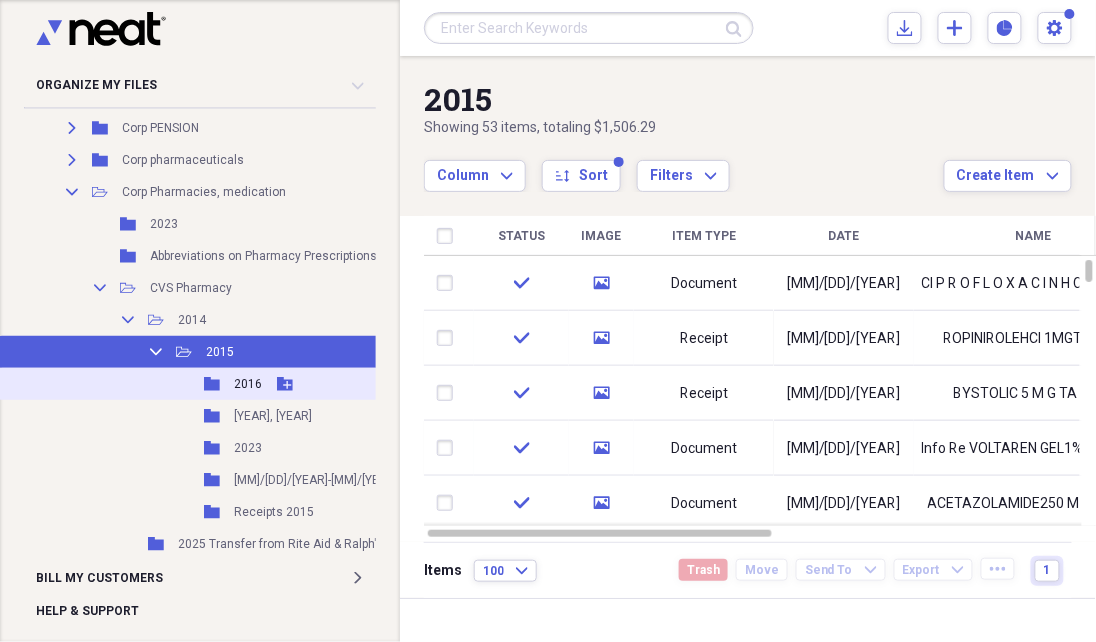 click on "Folder 2016 Add Folder" at bounding box center (298, 384) 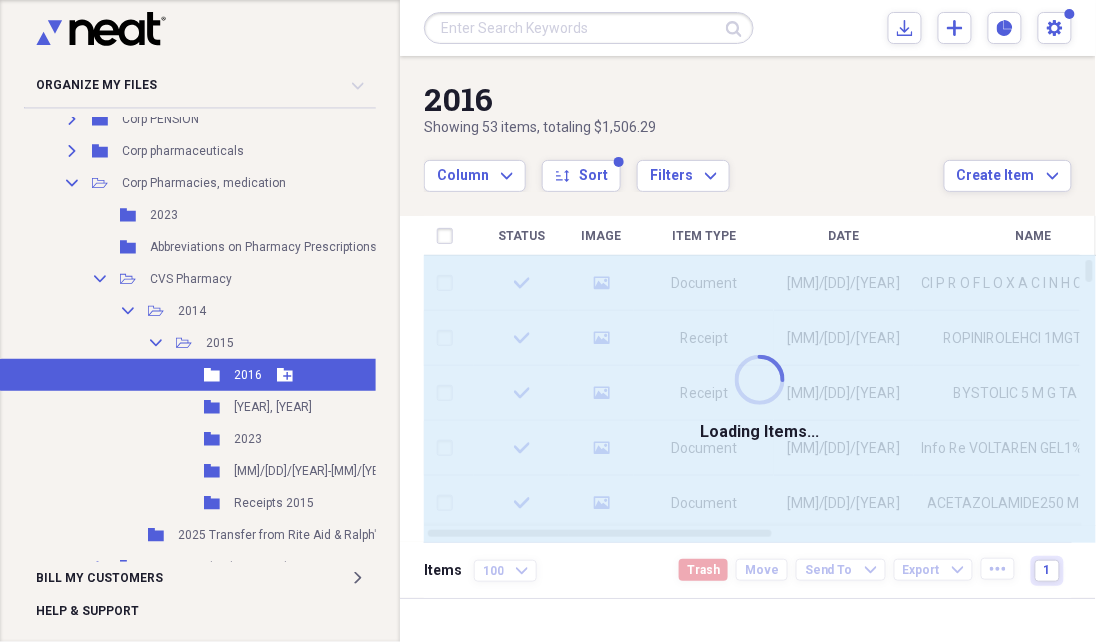 scroll, scrollTop: 882, scrollLeft: 0, axis: vertical 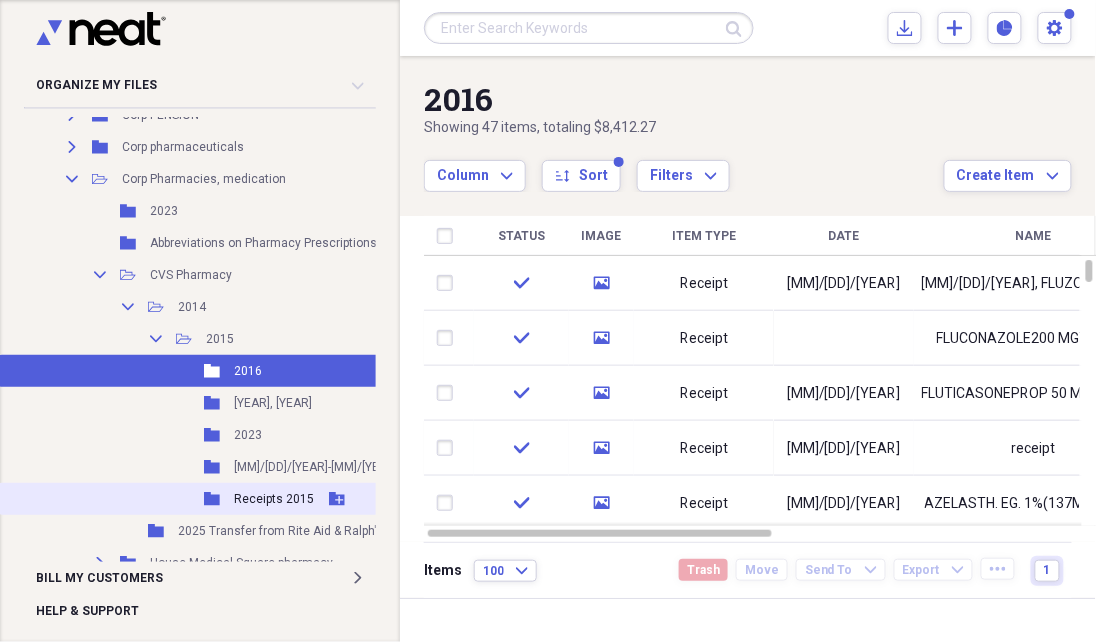 click on "Receipts 2015" at bounding box center (274, 499) 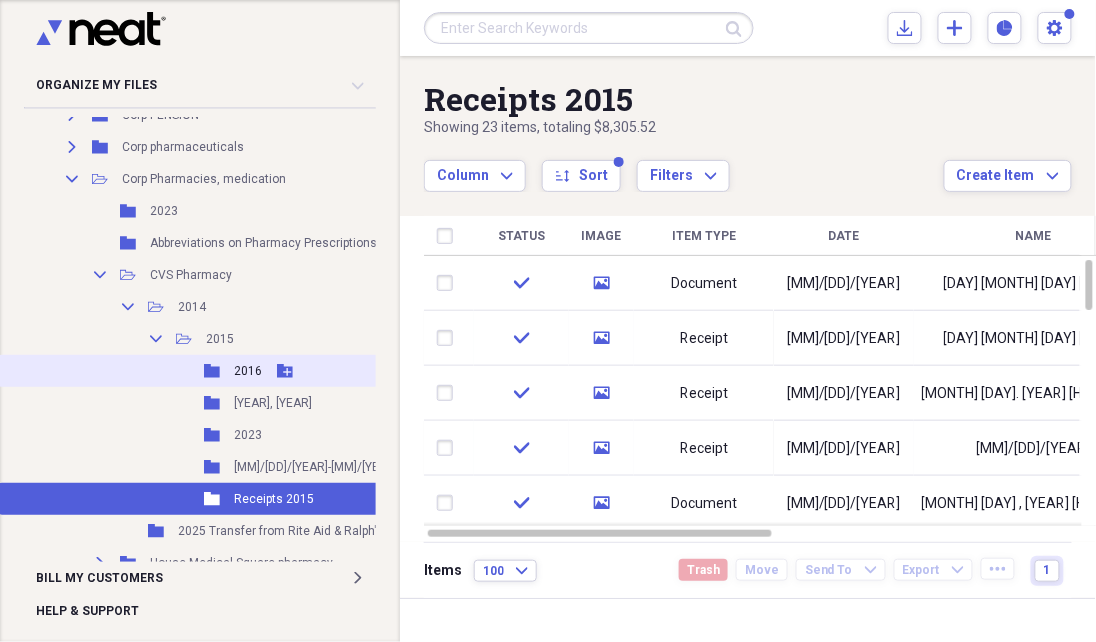 click on "2016" at bounding box center (248, 371) 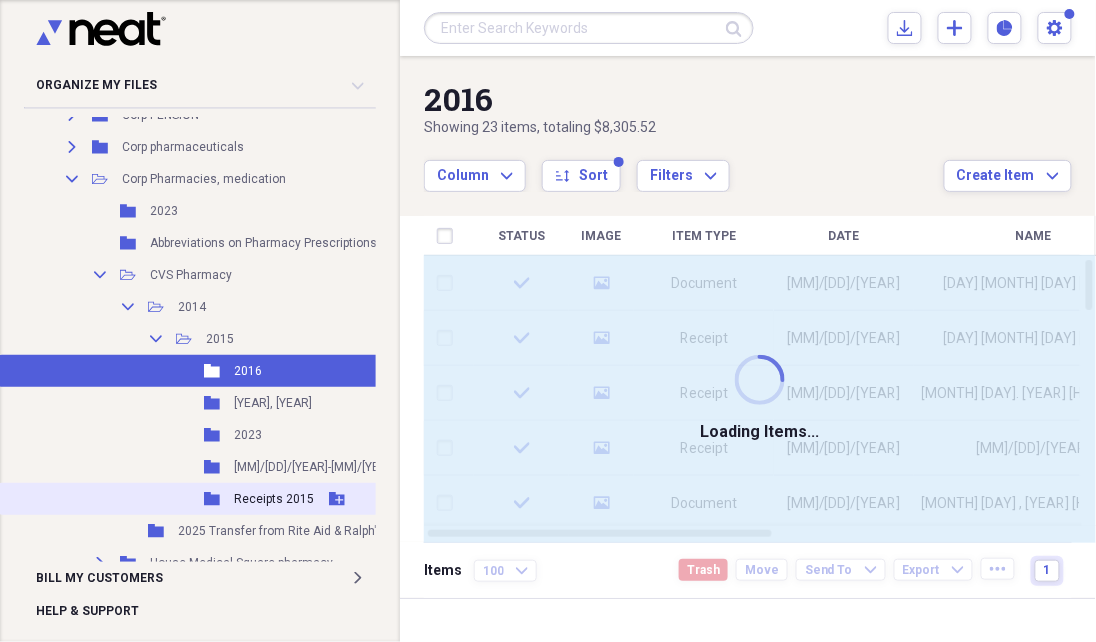 click on "Receipts 2015" at bounding box center (274, 499) 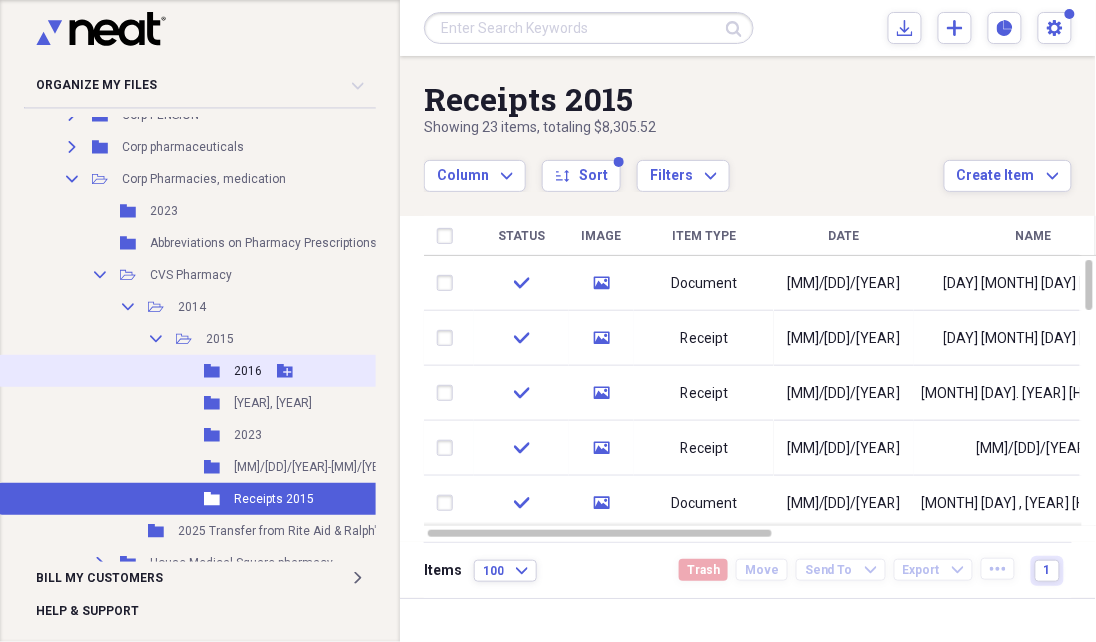 click on "2016" at bounding box center (248, 371) 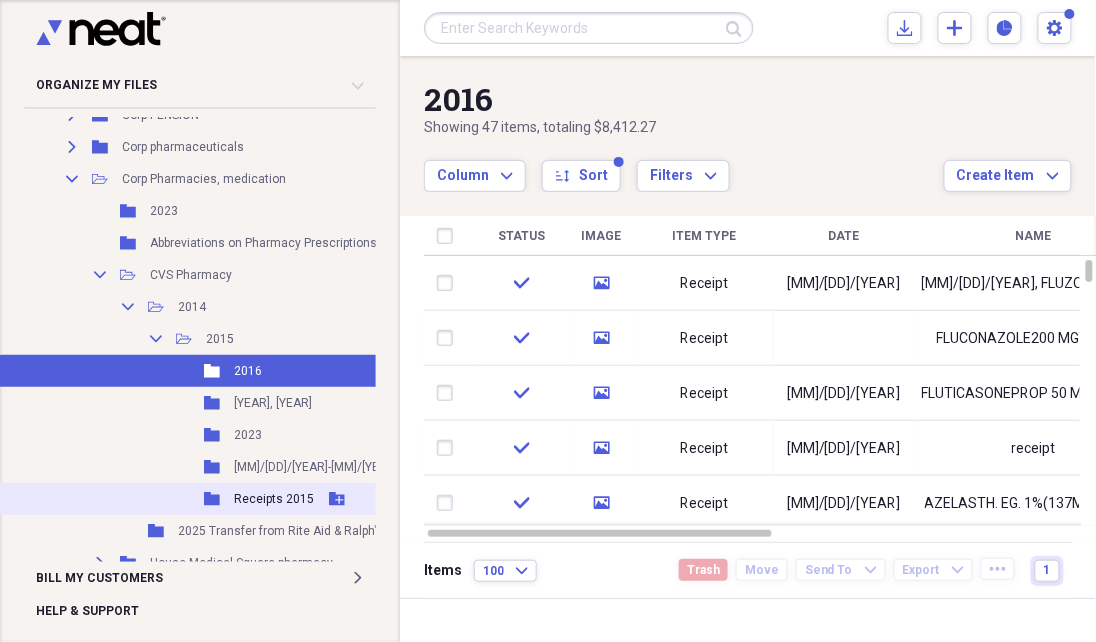 click on "Receipts 2015" at bounding box center (274, 499) 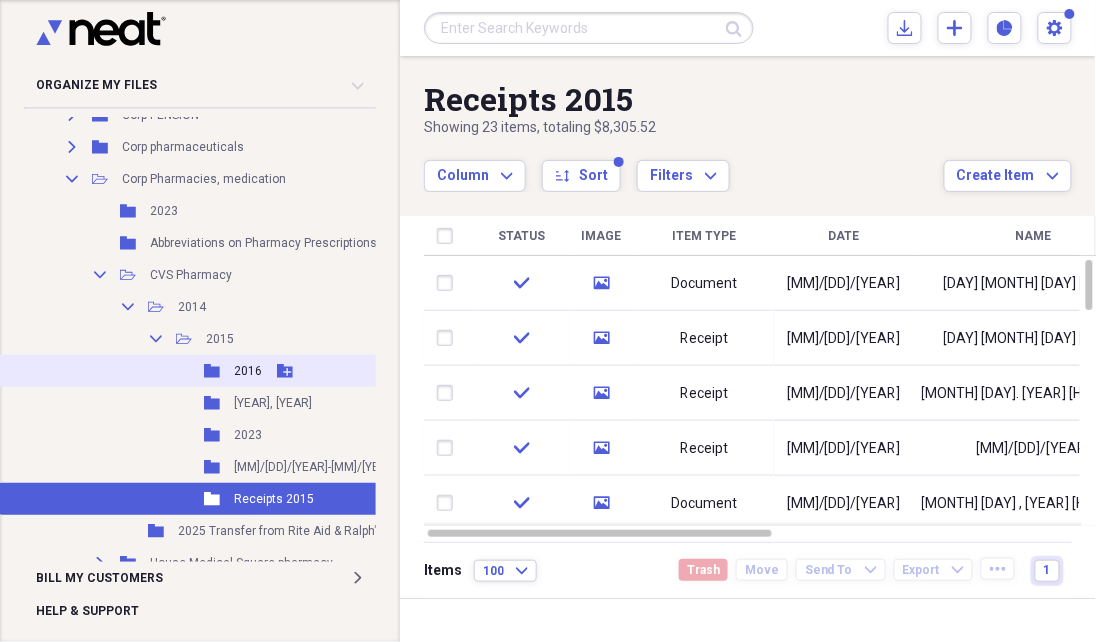 click on "2016" at bounding box center [248, 371] 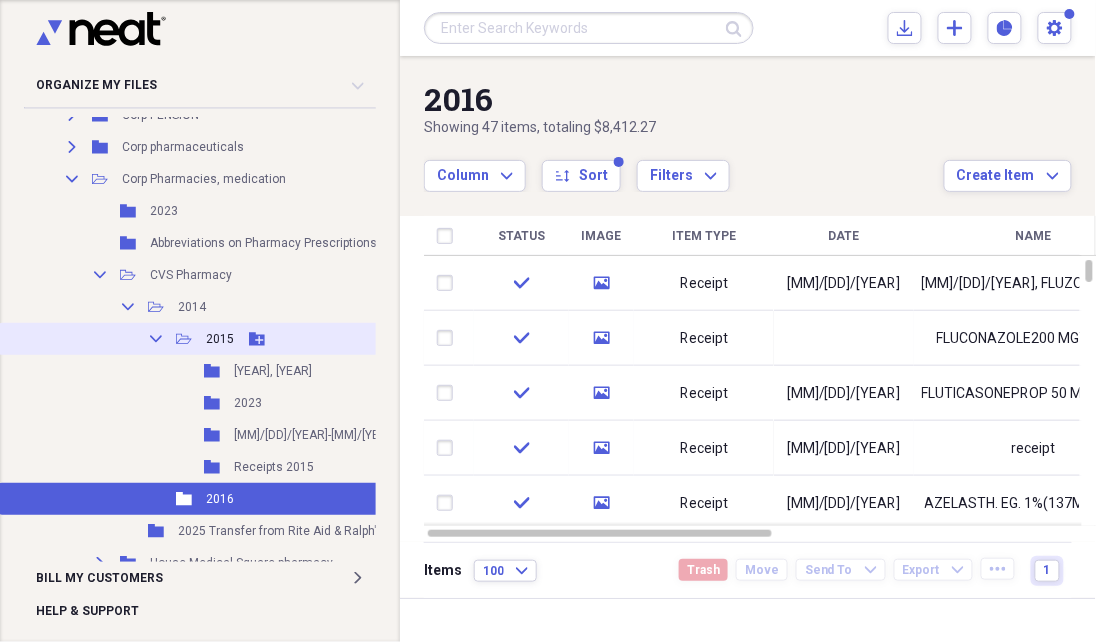 scroll, scrollTop: 882, scrollLeft: 0, axis: vertical 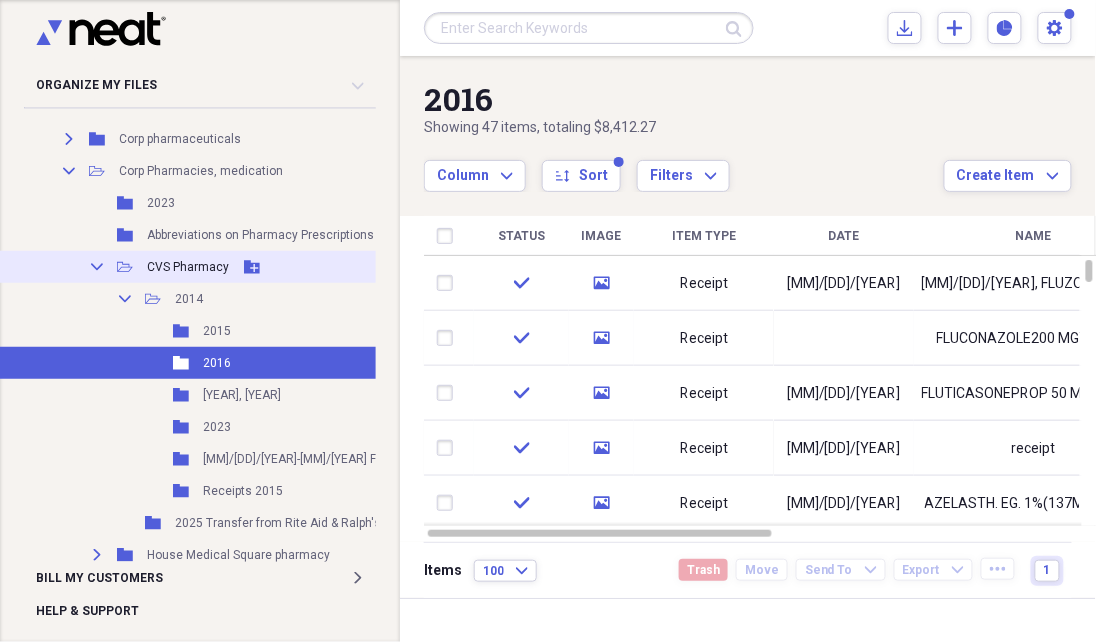 click on "Collapse" at bounding box center (97, 267) 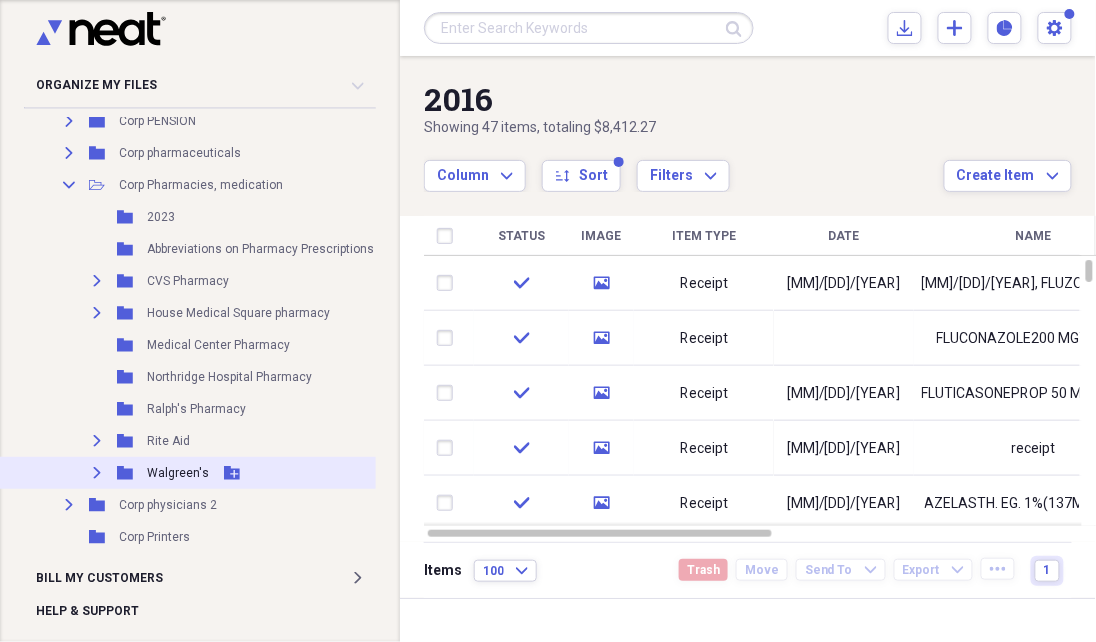 scroll, scrollTop: 877, scrollLeft: 3, axis: both 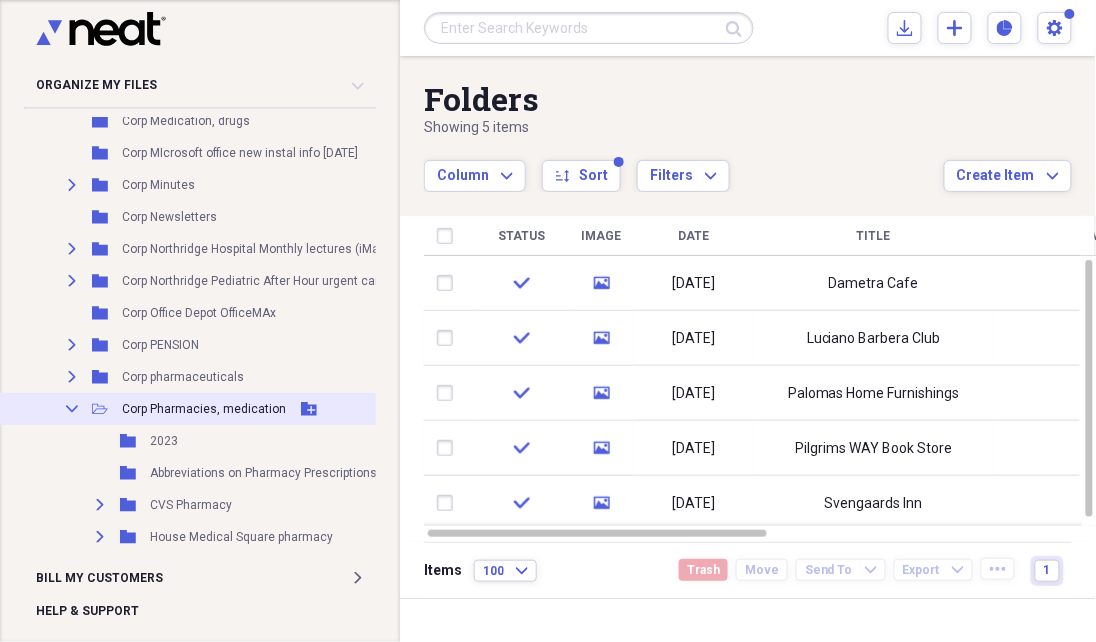 click on "Collapse" 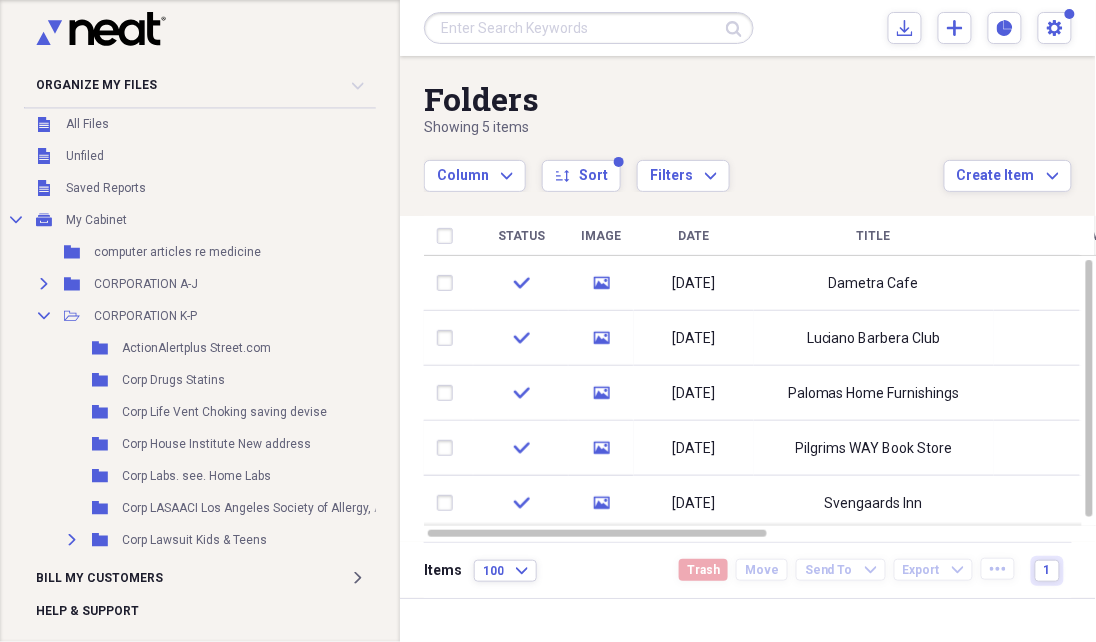 scroll, scrollTop: 0, scrollLeft: 0, axis: both 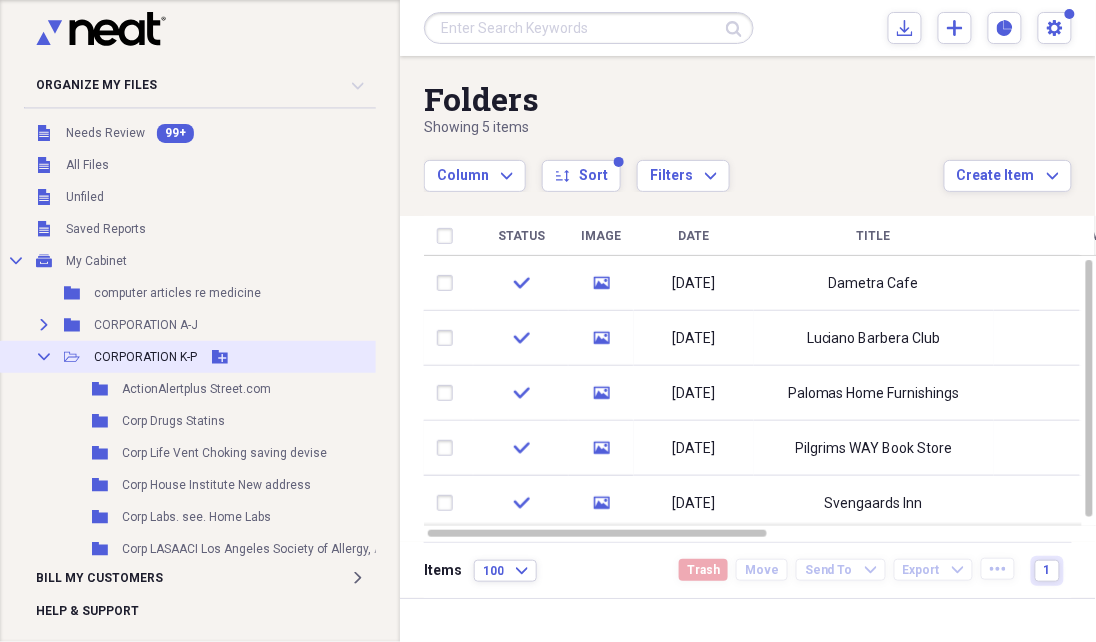 click on "Collapse" 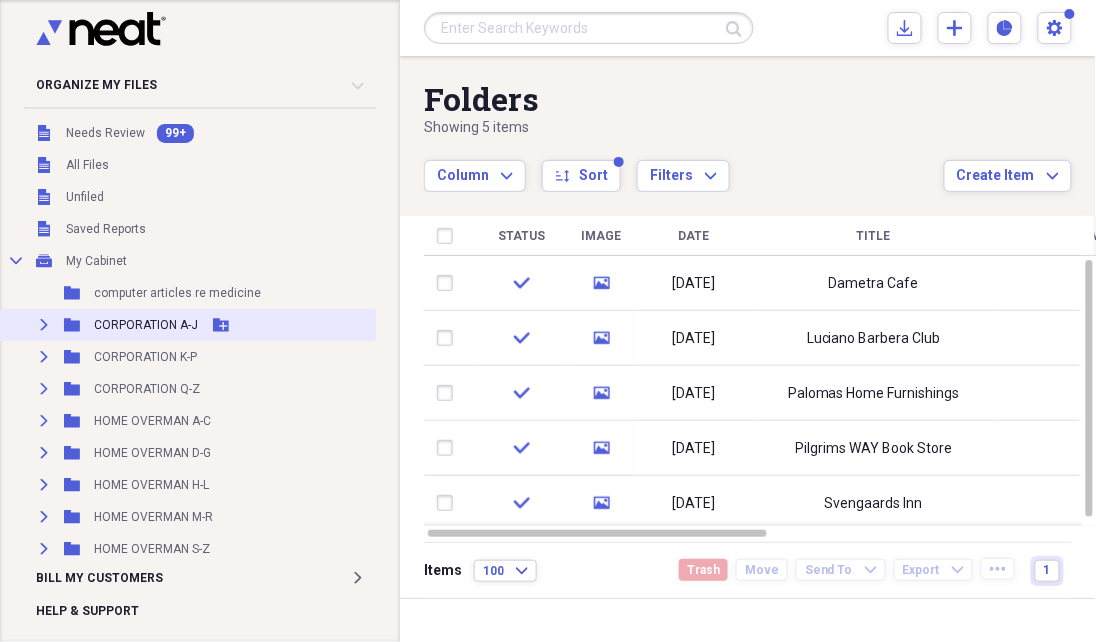 click 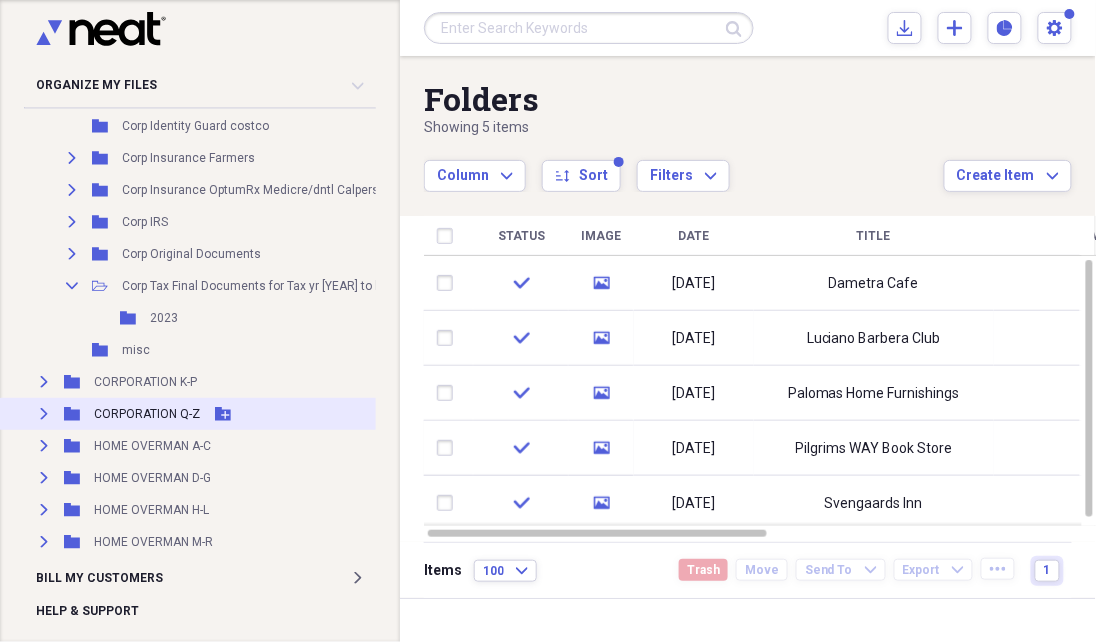 scroll, scrollTop: 1002, scrollLeft: 0, axis: vertical 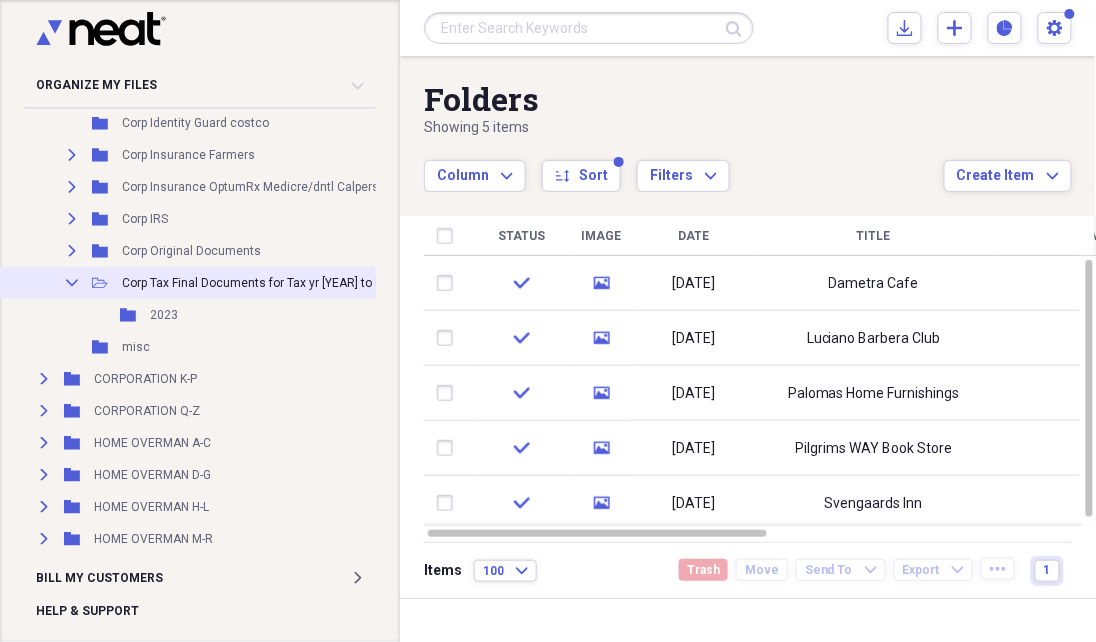 click on "Collapse" 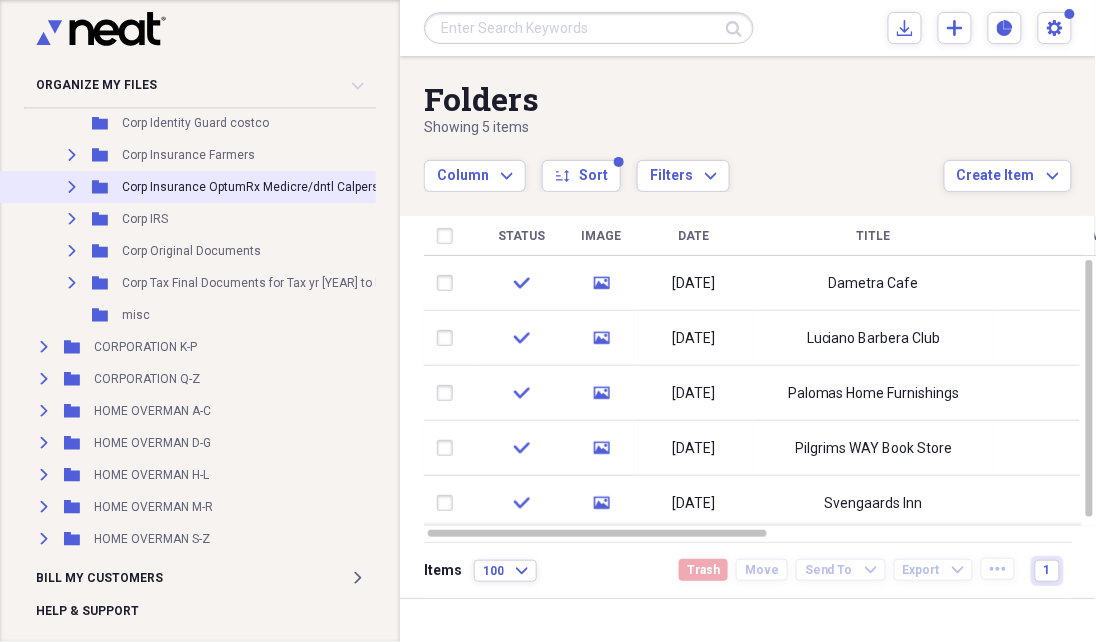 click on "Corp Insurance OptumRx Medicre/dntl Calpers" at bounding box center [250, 187] 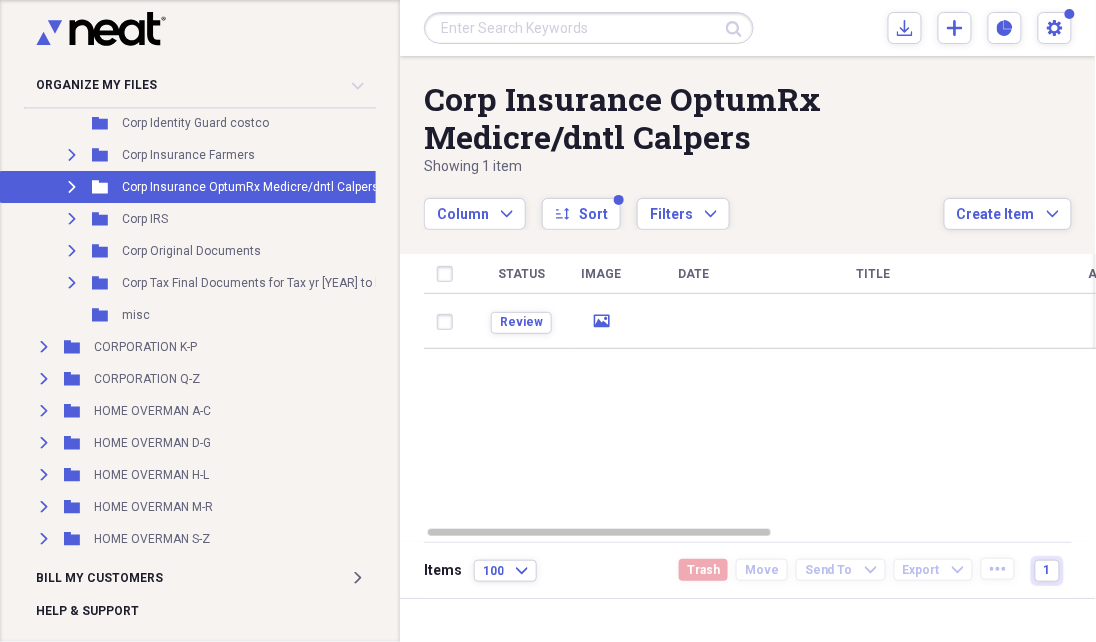 click on "Expand" 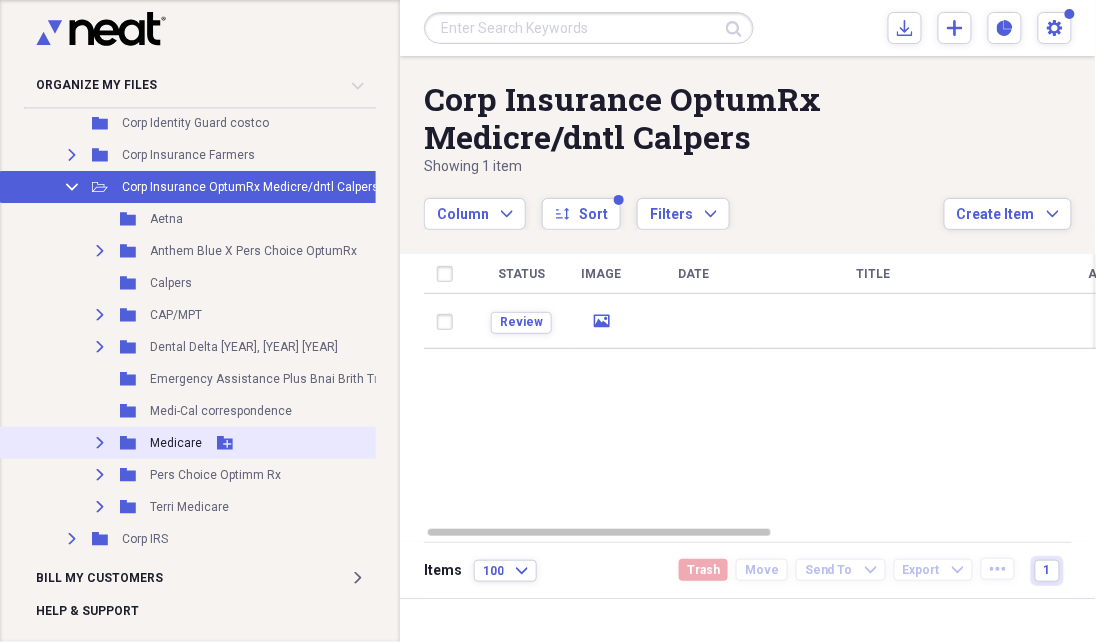 scroll, scrollTop: 1002, scrollLeft: 0, axis: vertical 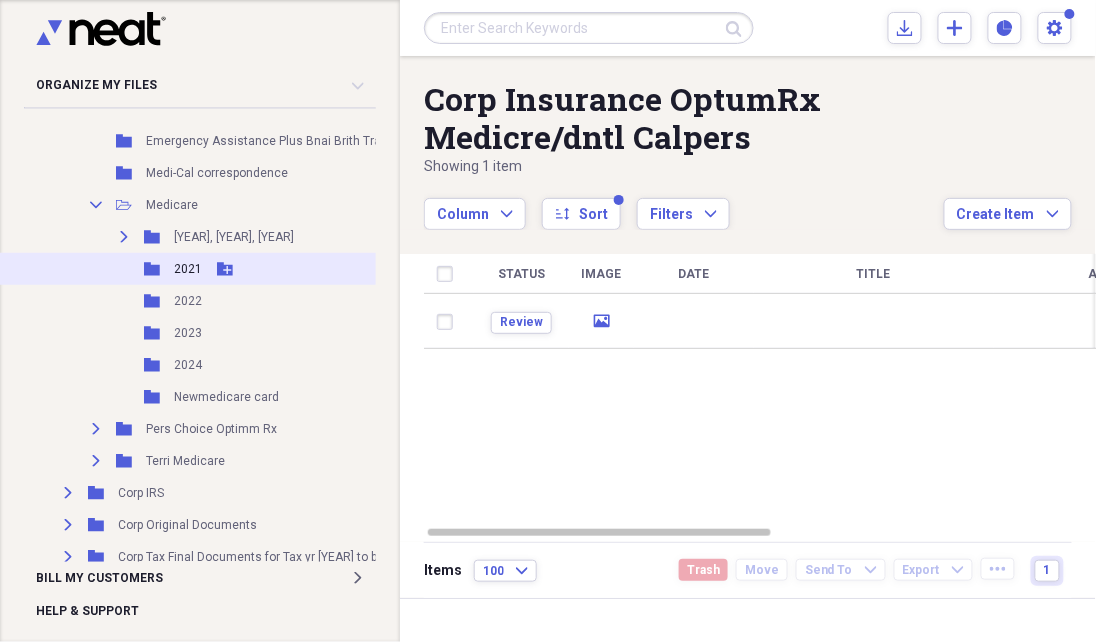click on "2021" at bounding box center (188, 269) 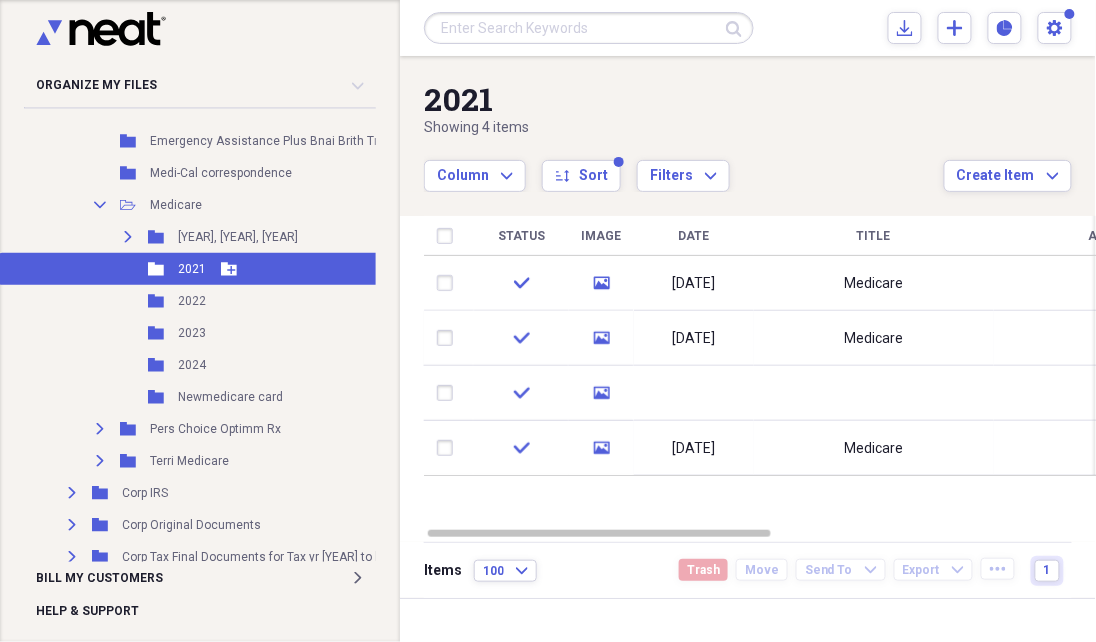 scroll, scrollTop: 1238, scrollLeft: 0, axis: vertical 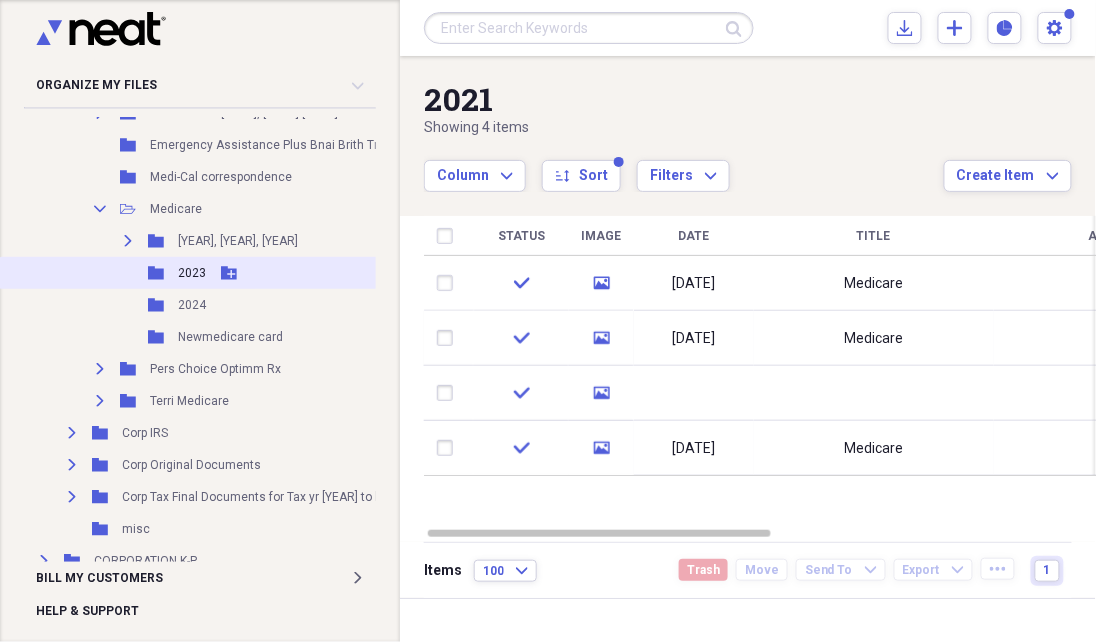 click on "2023" at bounding box center (192, 273) 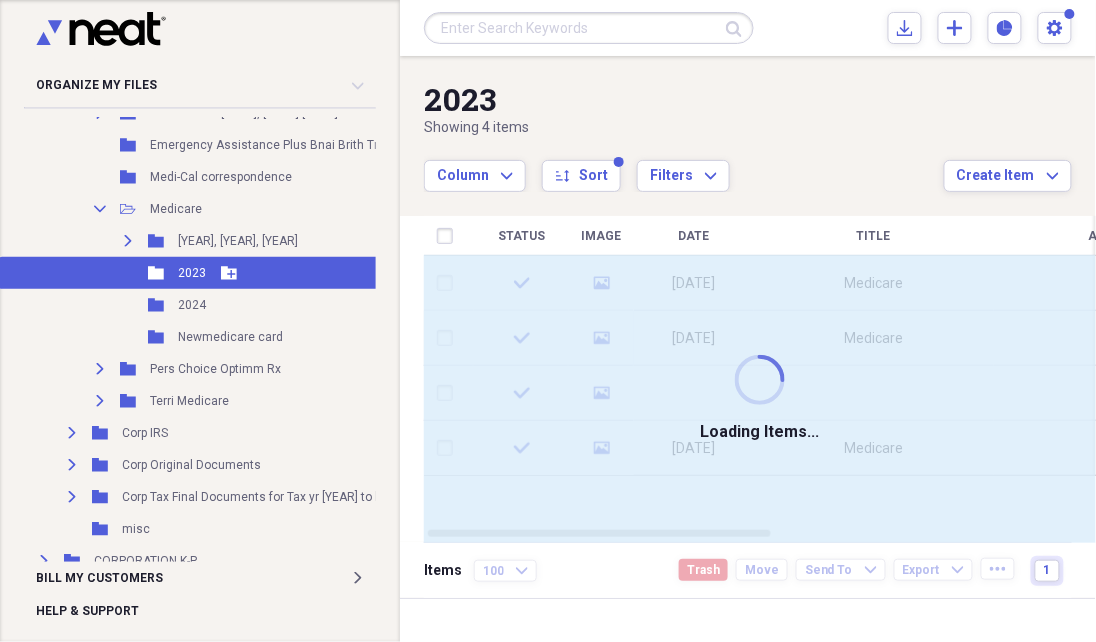 scroll, scrollTop: 1238, scrollLeft: 0, axis: vertical 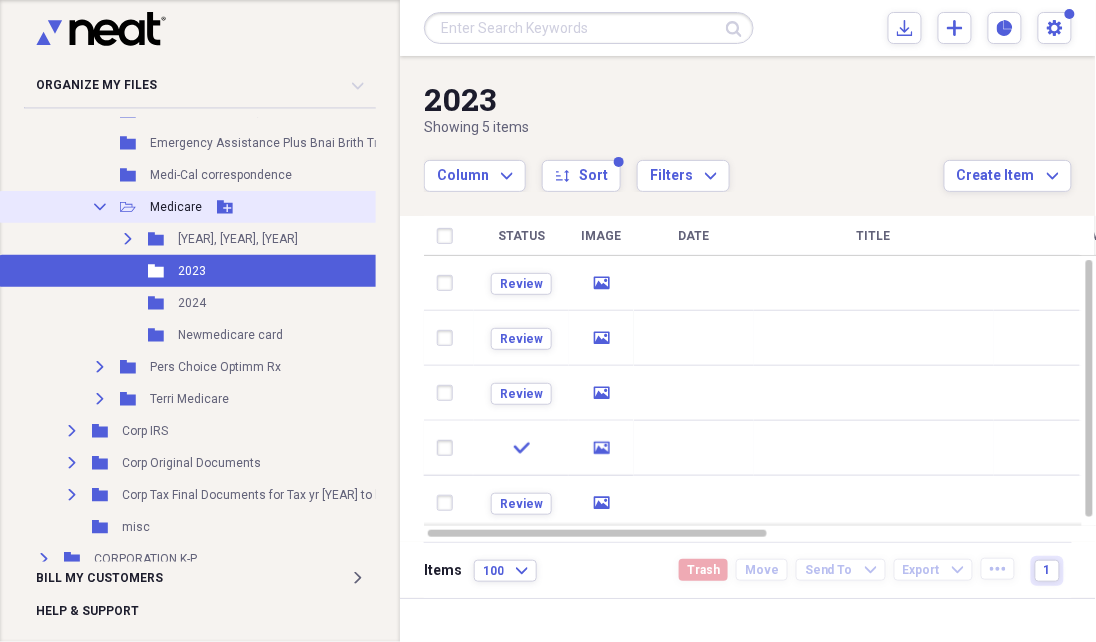 click 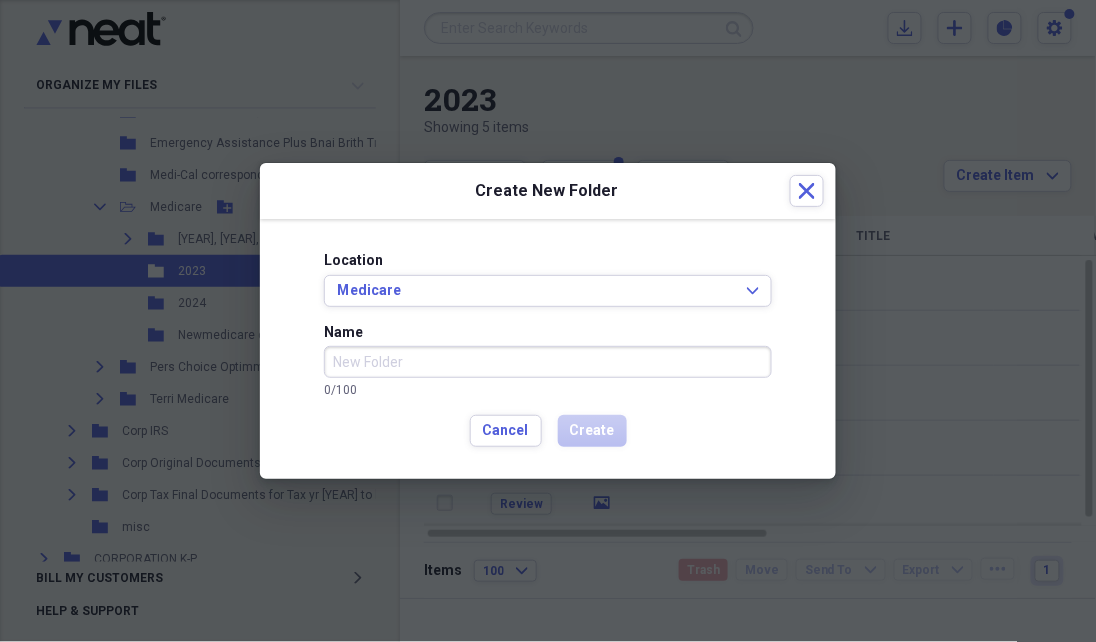 click on "Name" at bounding box center [548, 362] 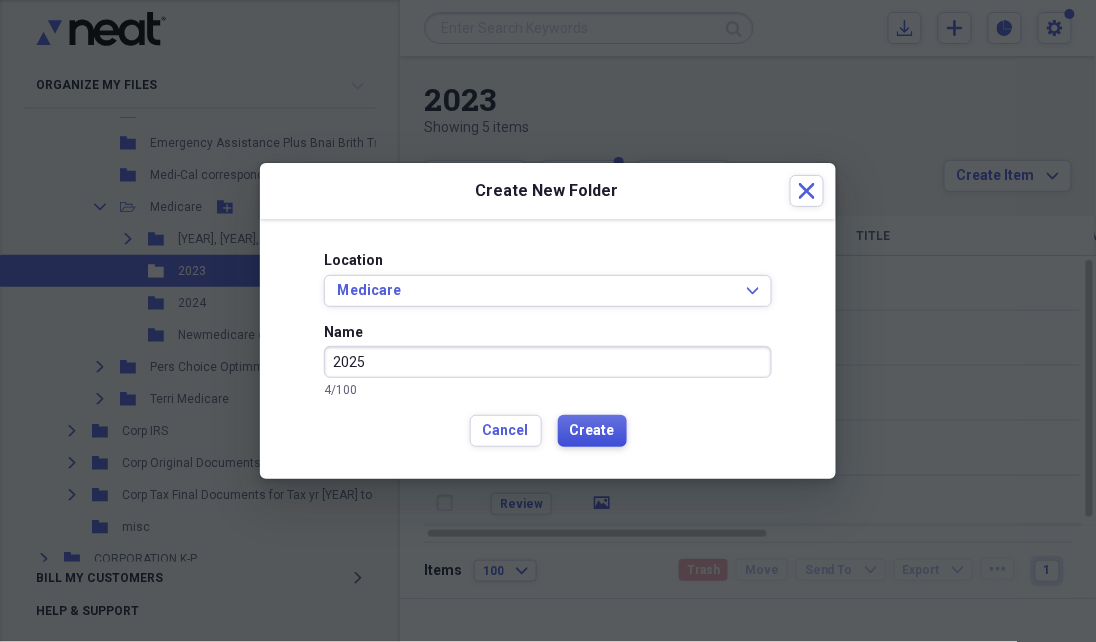 type on "2025" 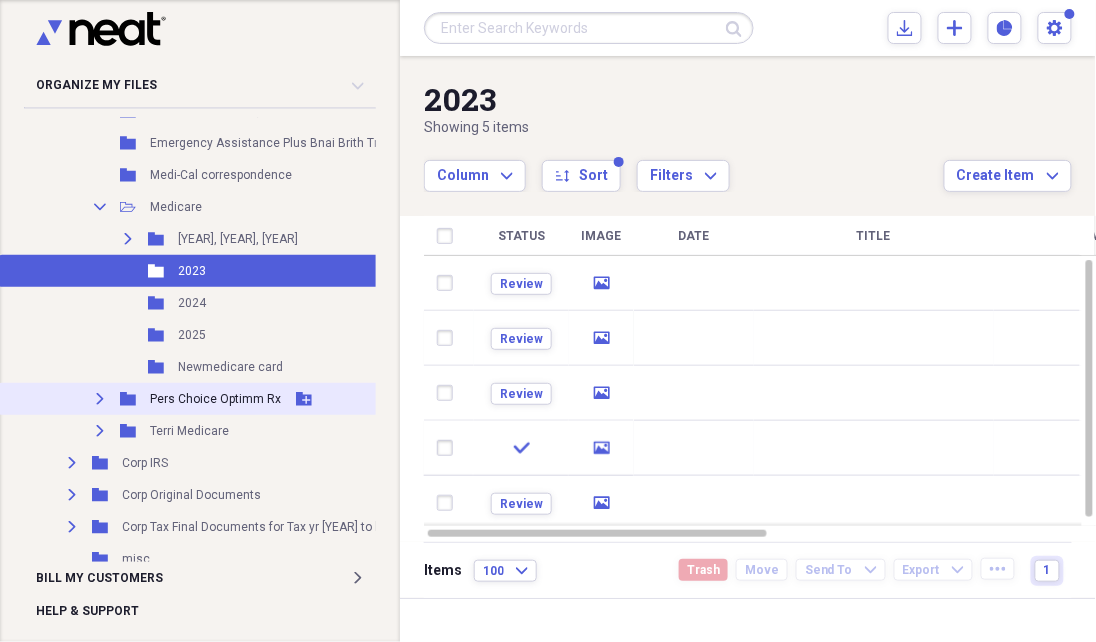 scroll, scrollTop: 1238, scrollLeft: 0, axis: vertical 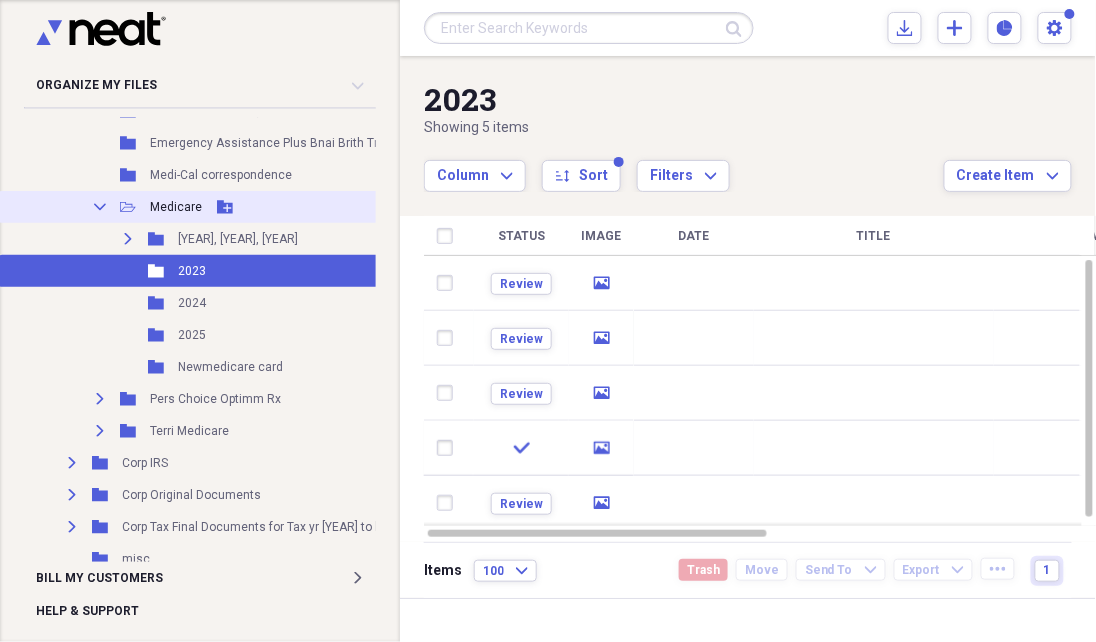 click on "Collapse" 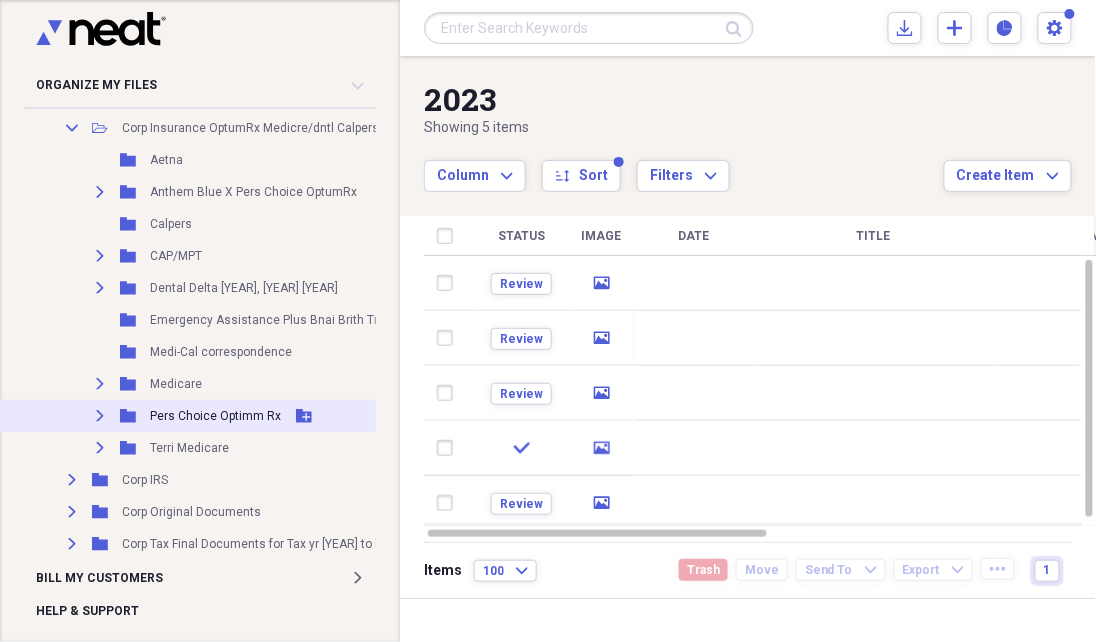 scroll, scrollTop: 1030, scrollLeft: 0, axis: vertical 